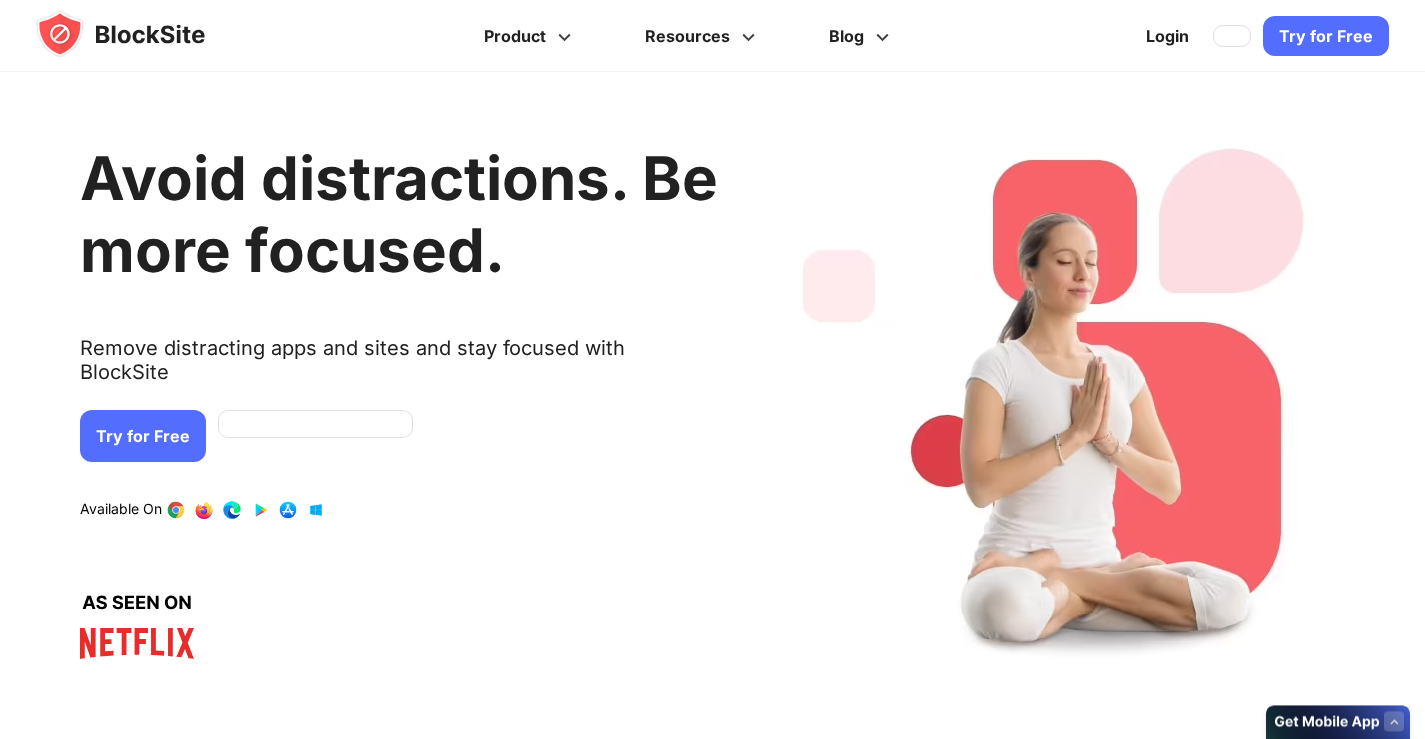 scroll, scrollTop: 0, scrollLeft: 0, axis: both 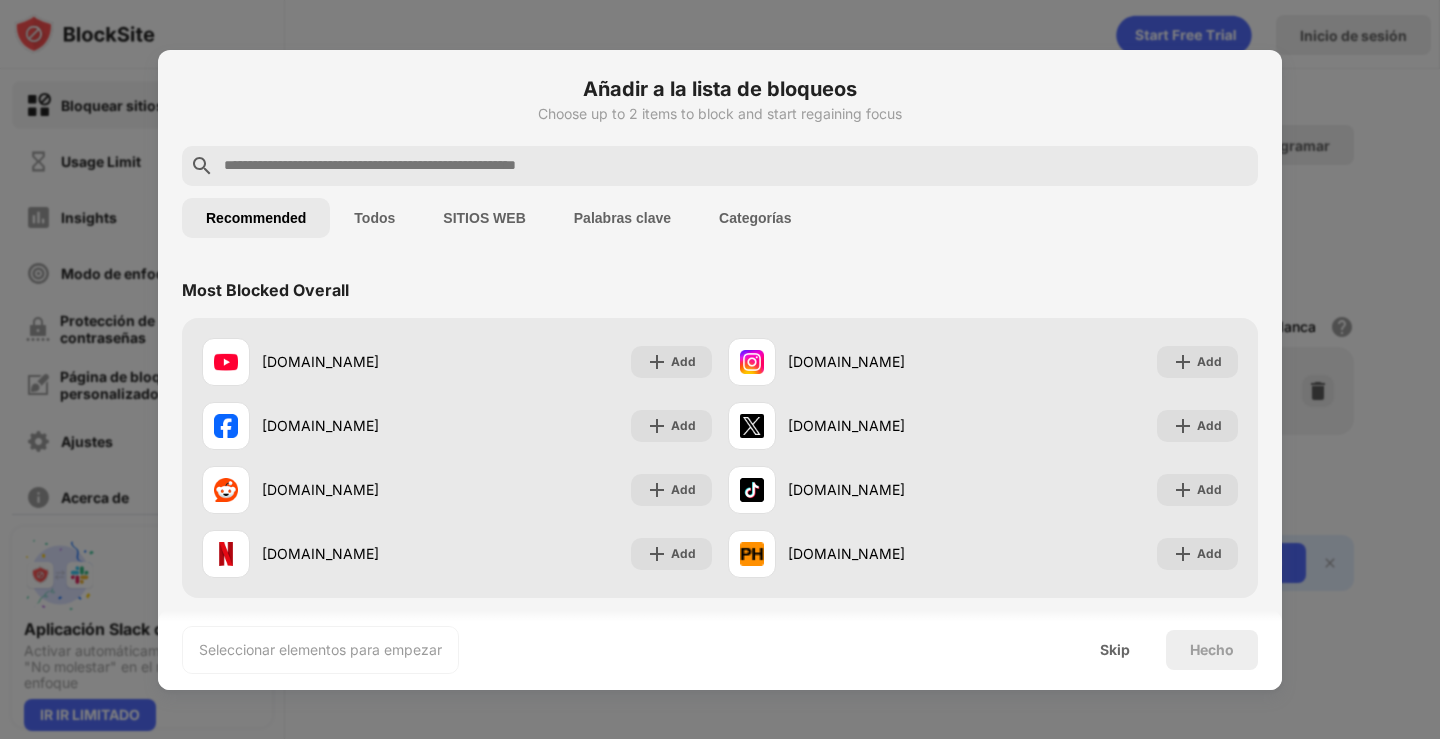 click at bounding box center [736, 166] 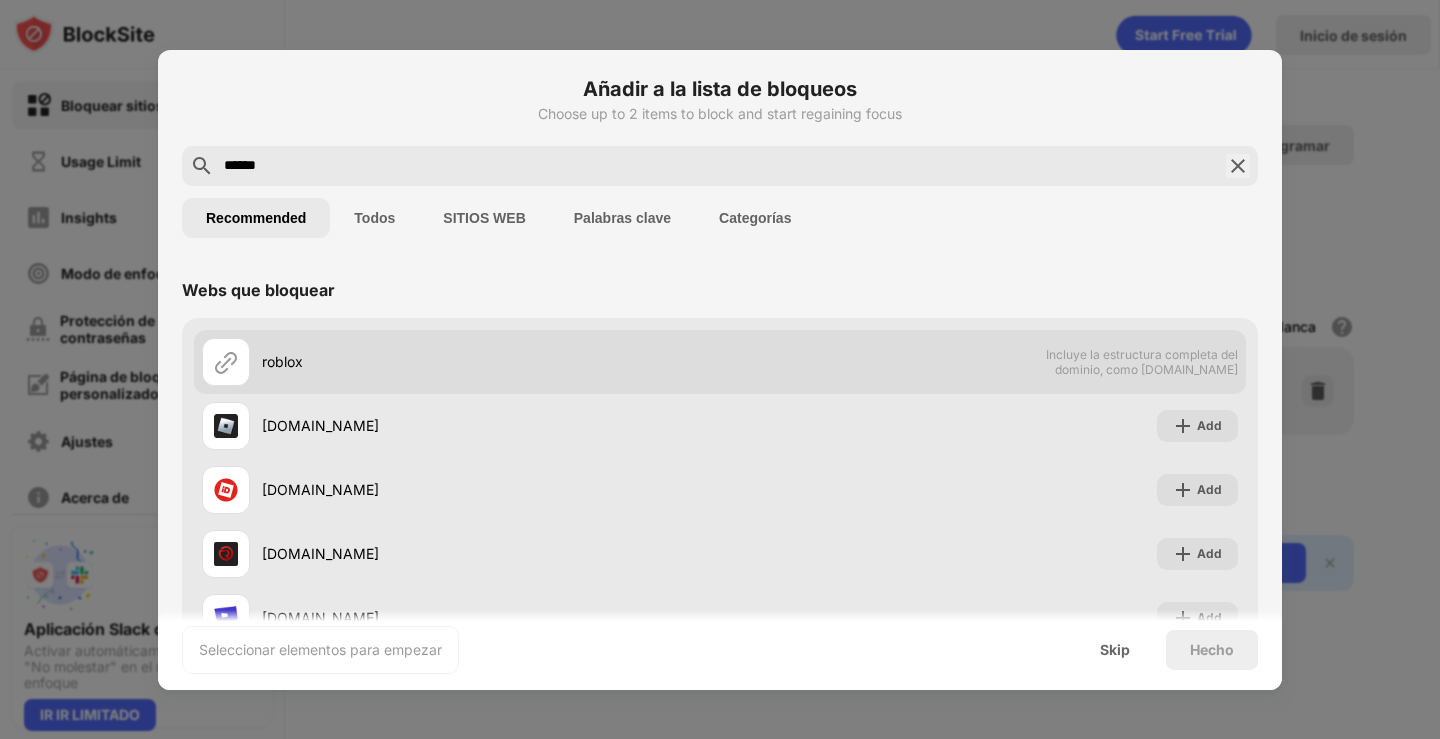 type on "******" 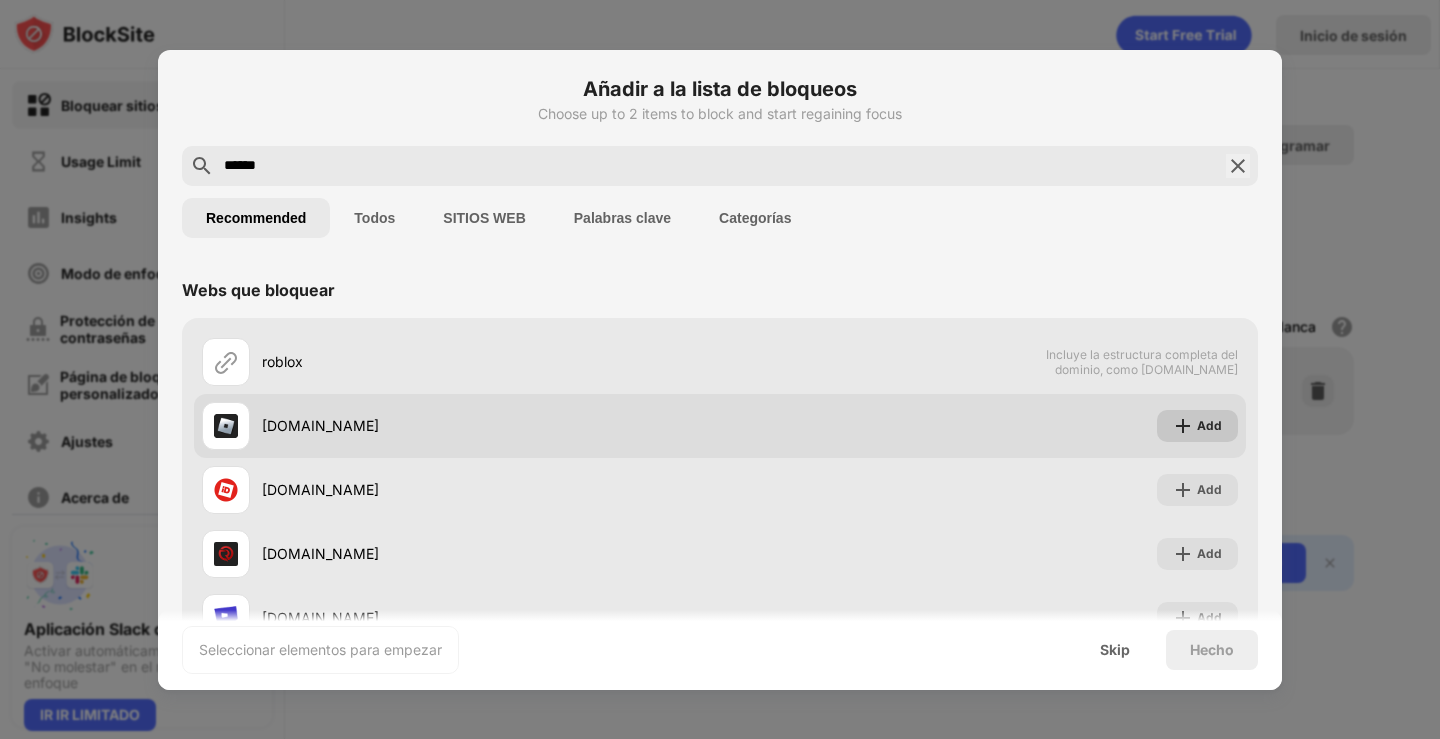 click on "Add" at bounding box center [1209, 426] 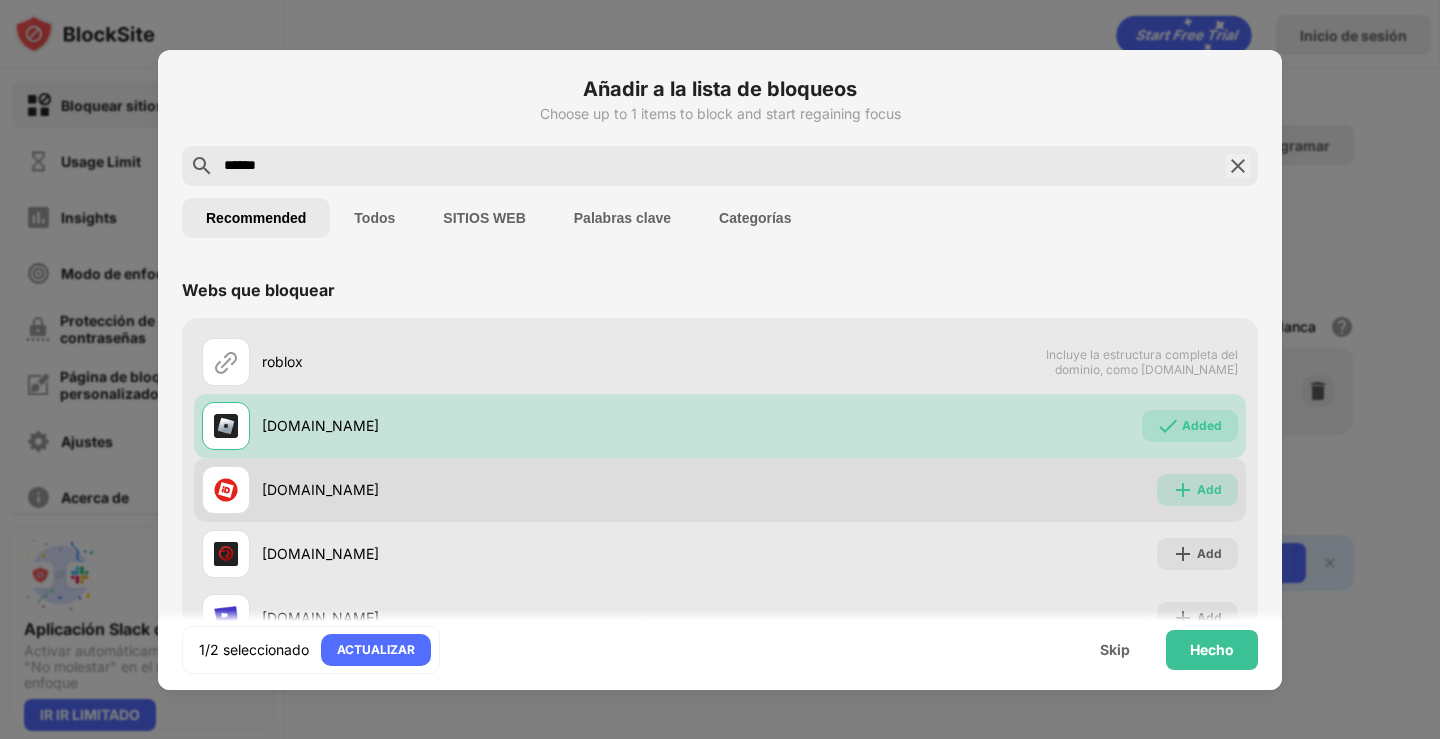 click at bounding box center [1183, 490] 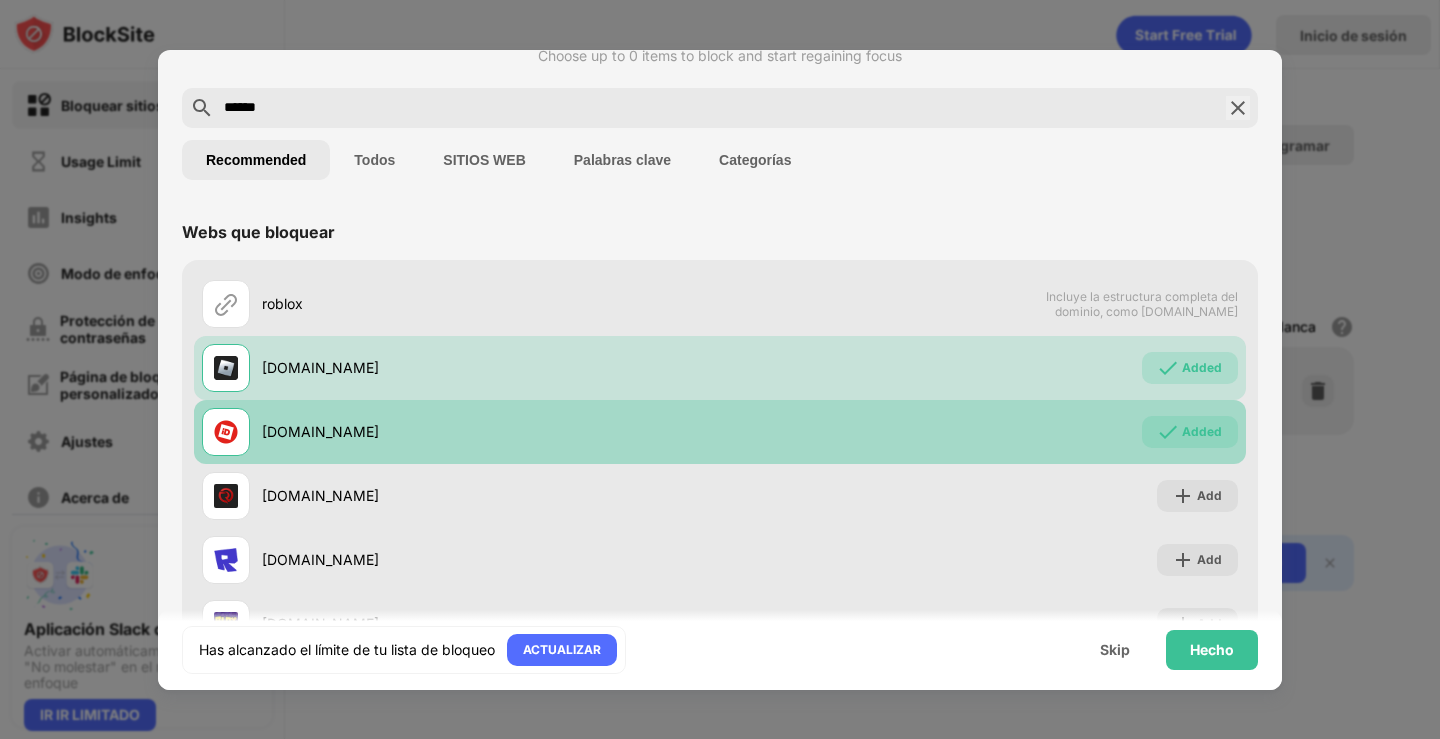 scroll, scrollTop: 100, scrollLeft: 0, axis: vertical 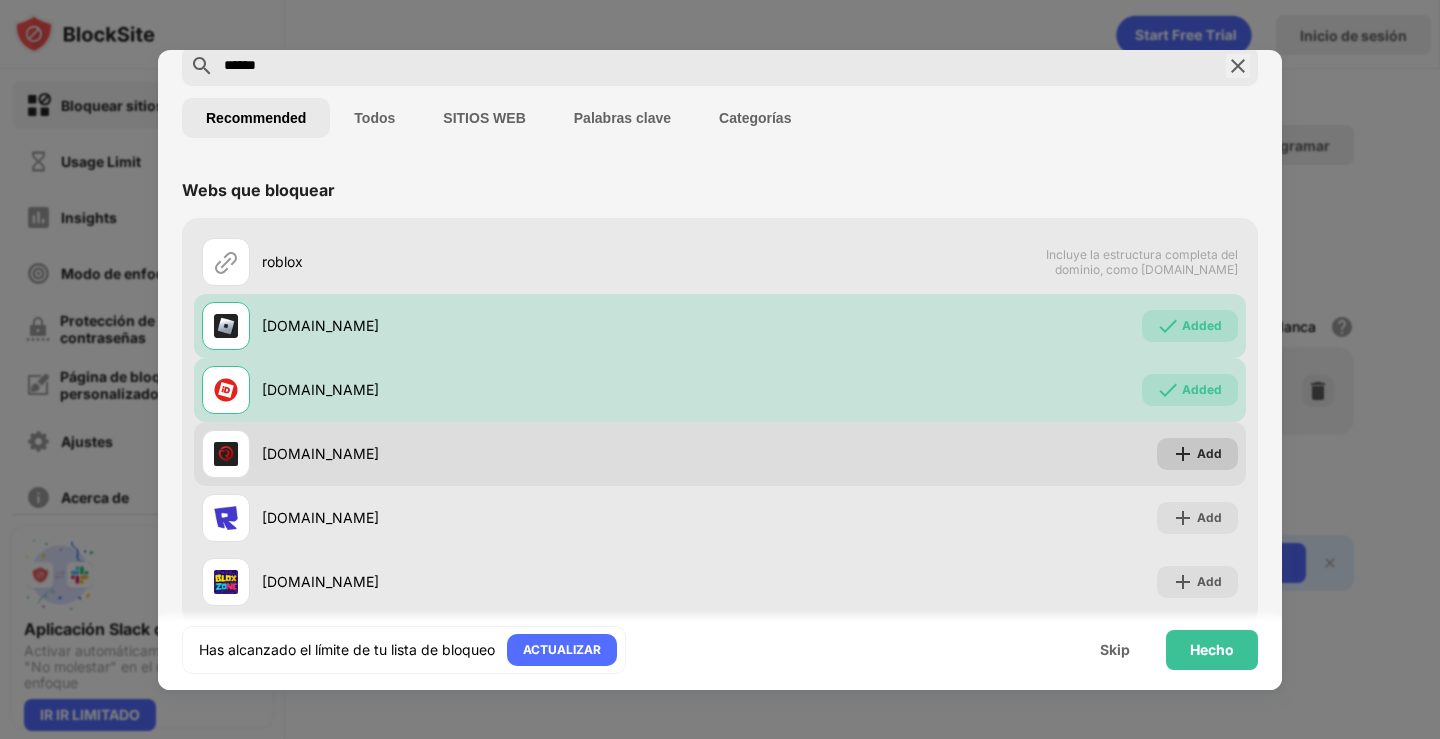 click on "Add" at bounding box center [1209, 454] 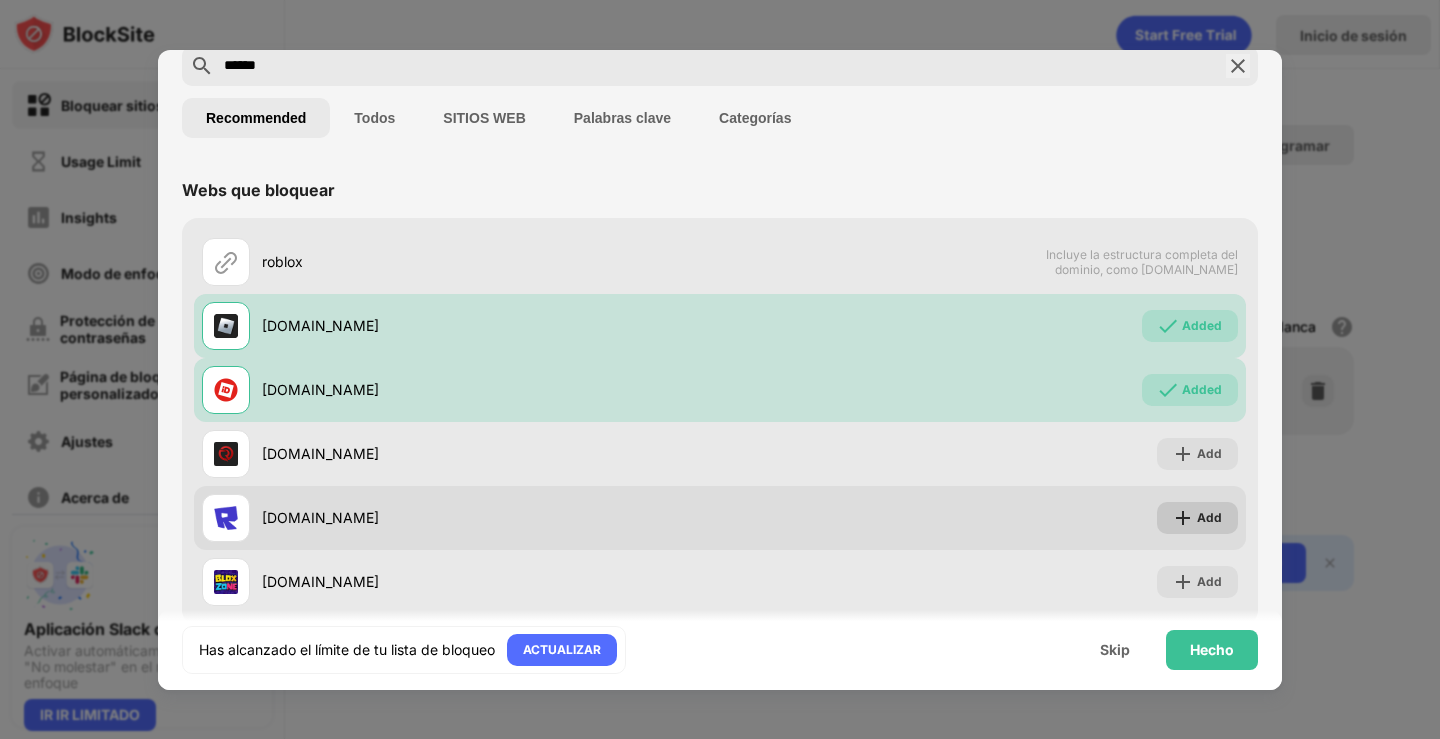 click on "Add" at bounding box center (1209, 518) 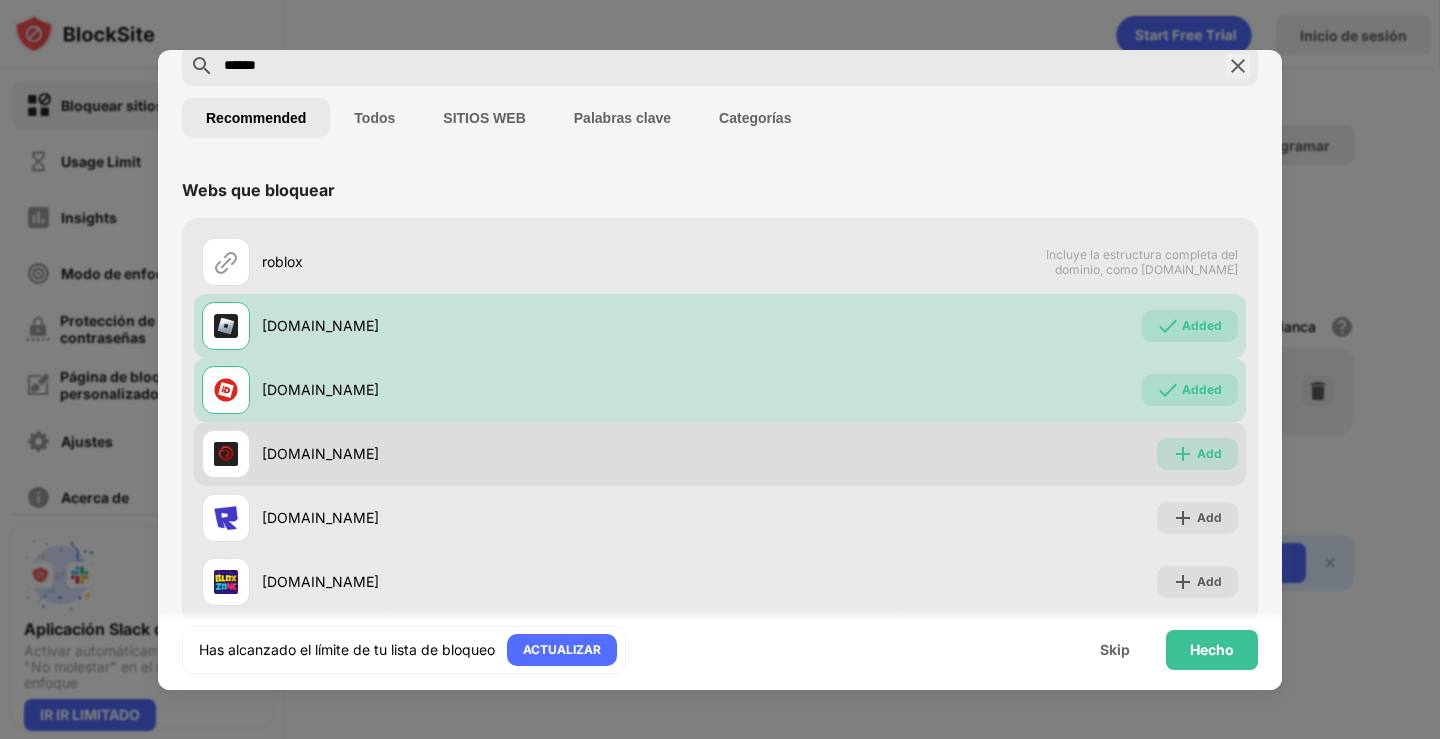 click on "Add" at bounding box center [1209, 454] 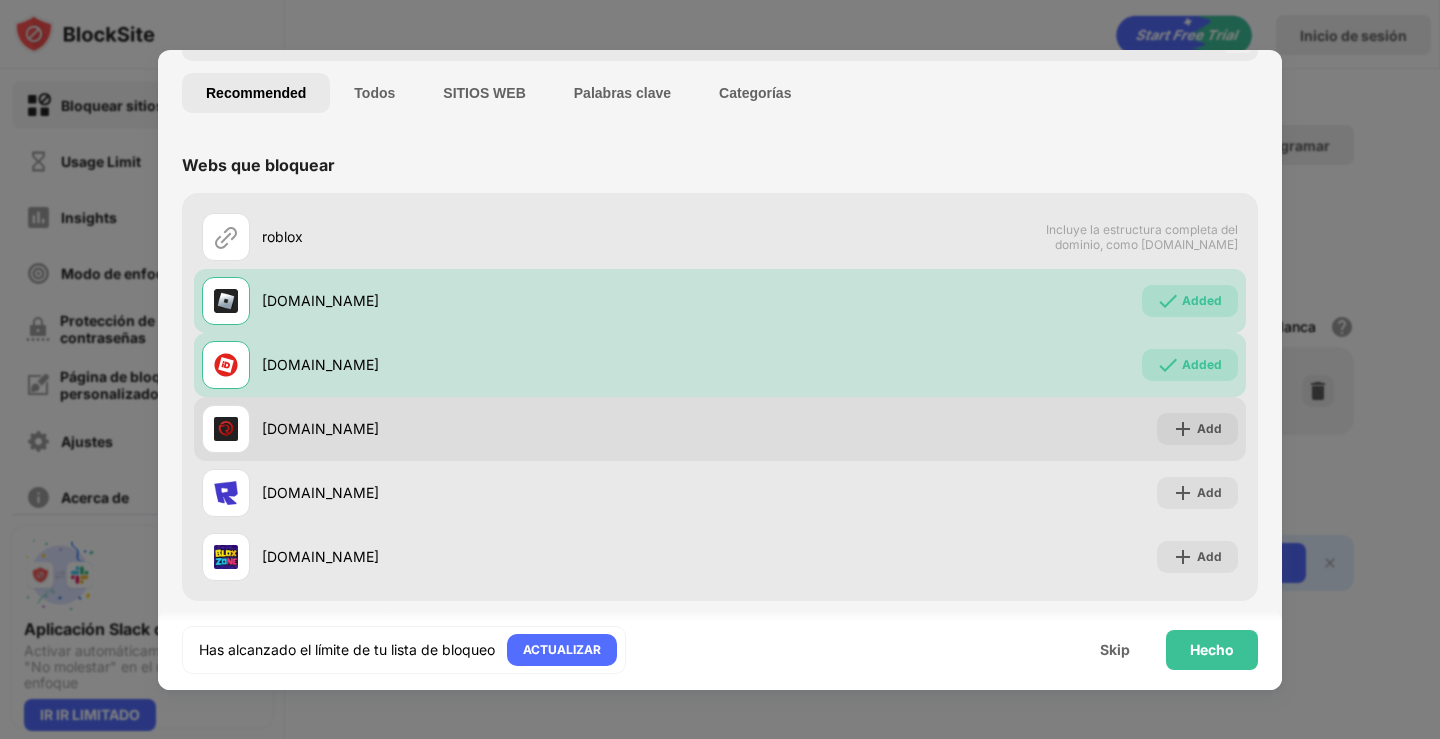 scroll, scrollTop: 136, scrollLeft: 0, axis: vertical 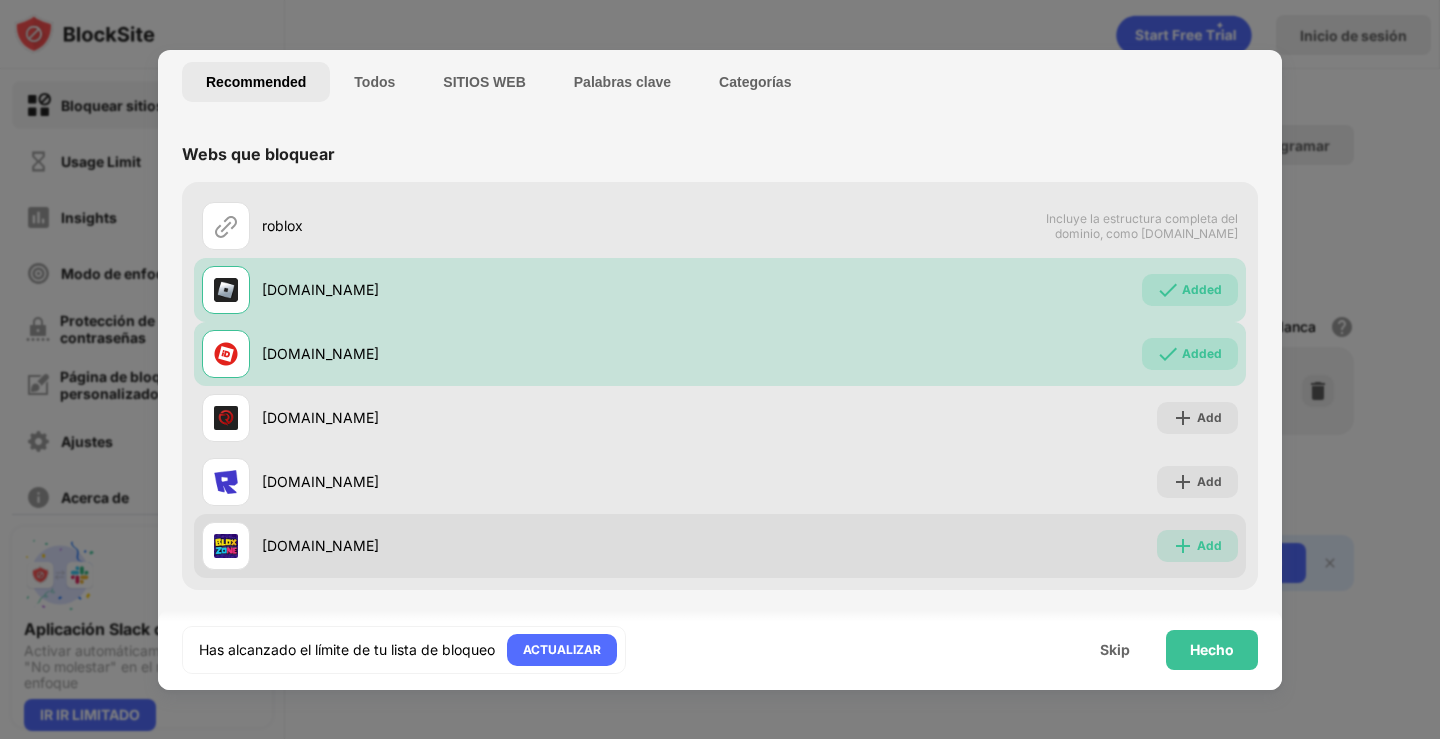 click on "Add" at bounding box center [1197, 546] 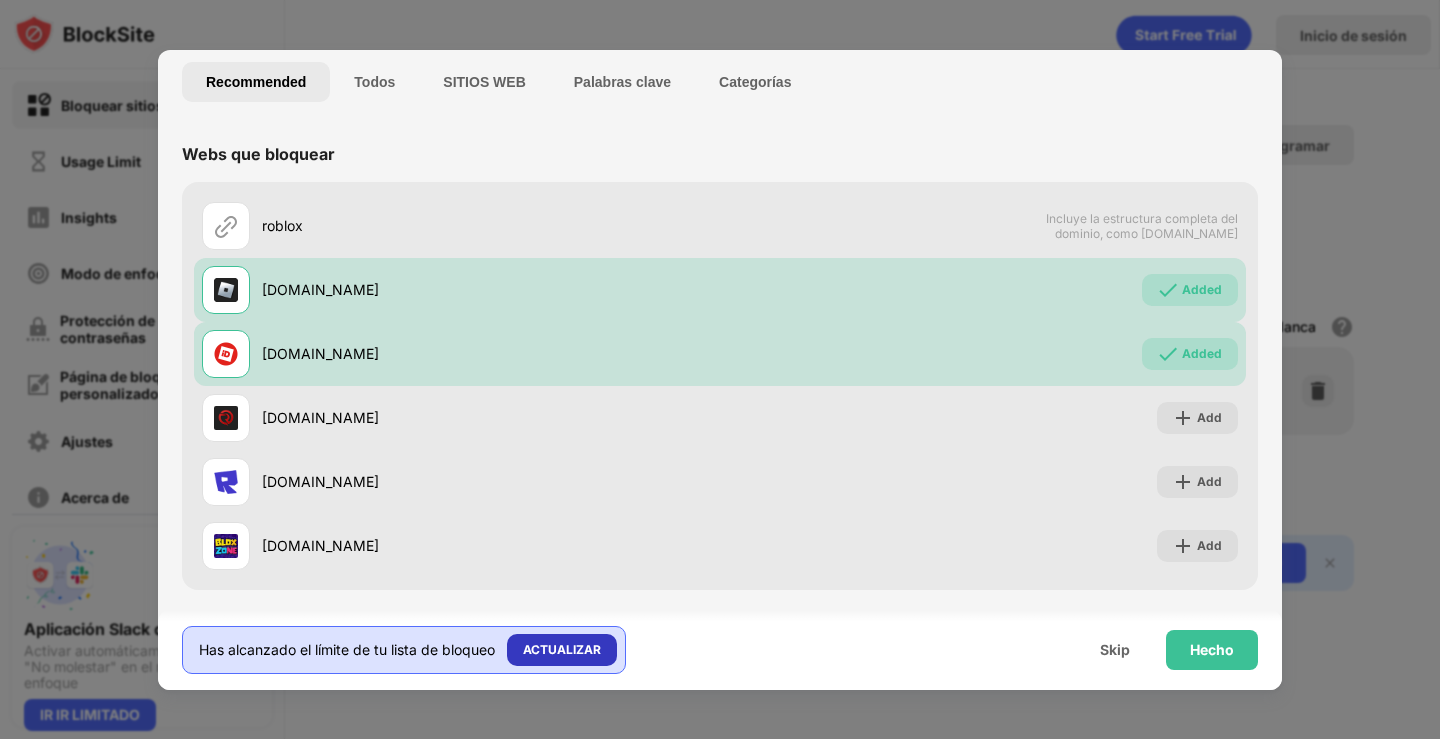 click on "ACTUALIZAR" at bounding box center [562, 650] 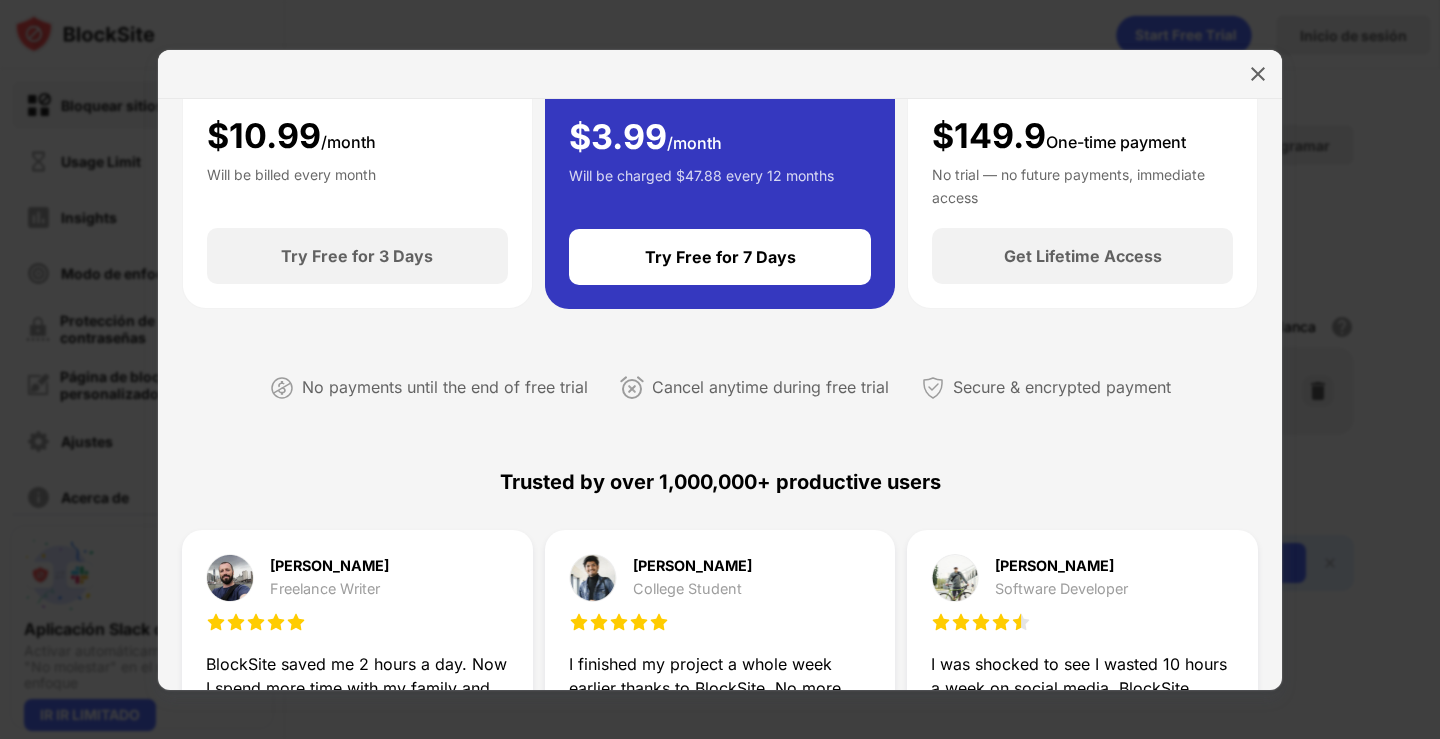 scroll, scrollTop: 300, scrollLeft: 0, axis: vertical 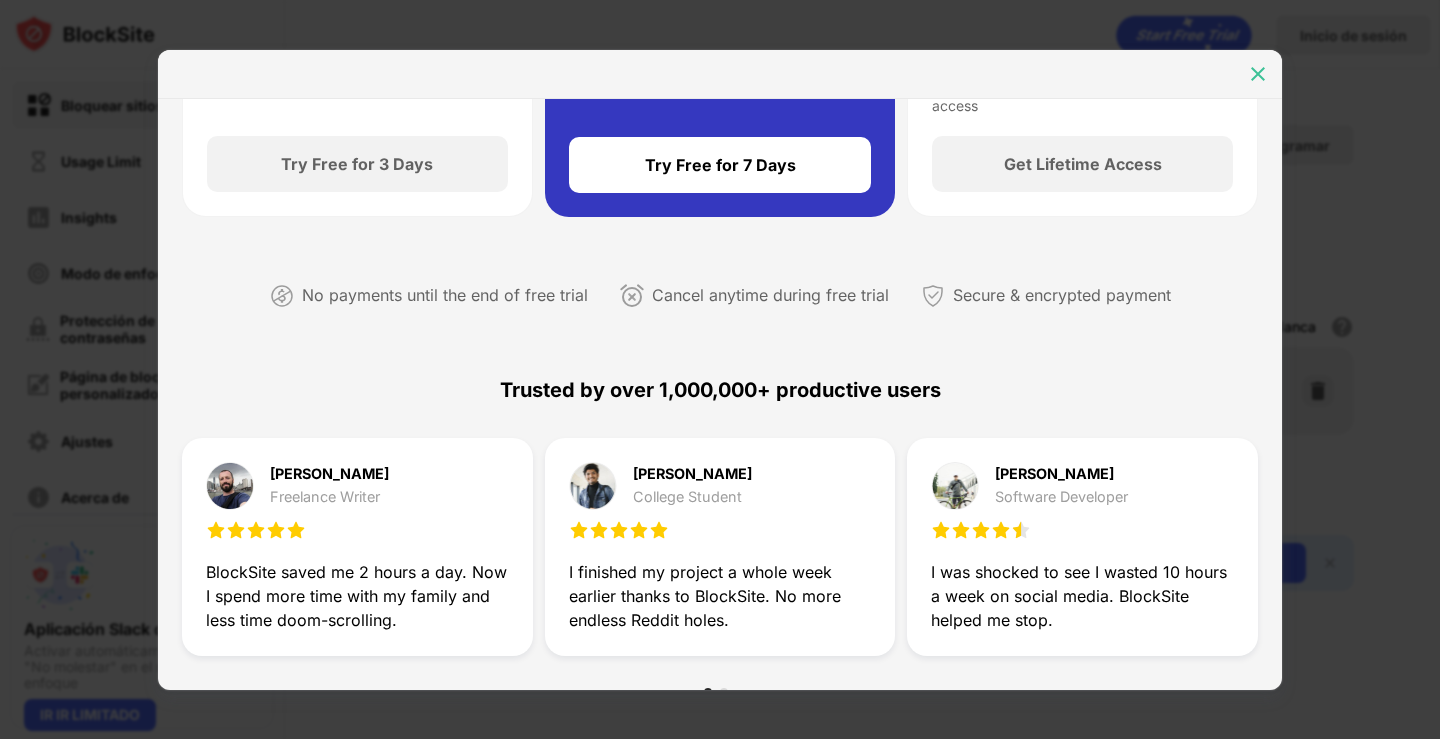 click at bounding box center (1258, 74) 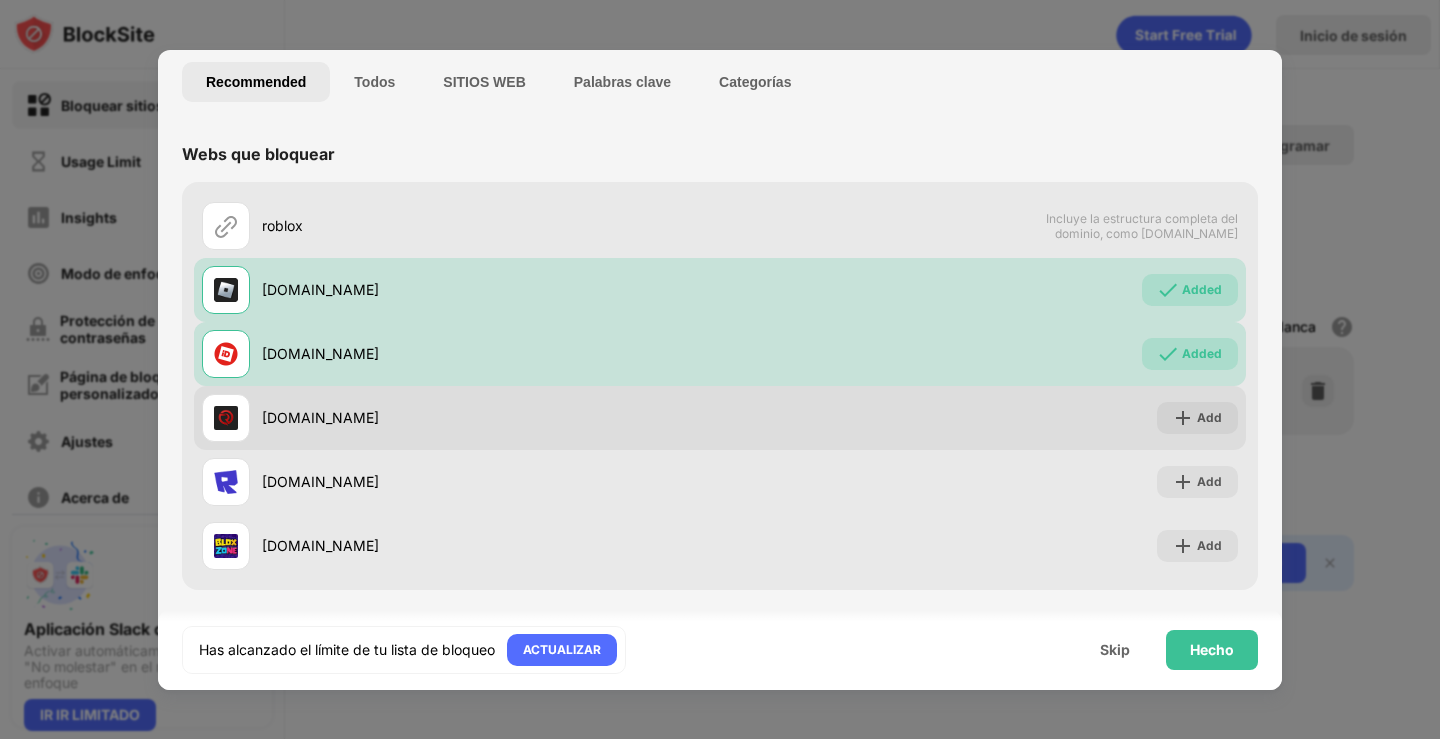 scroll, scrollTop: 0, scrollLeft: 0, axis: both 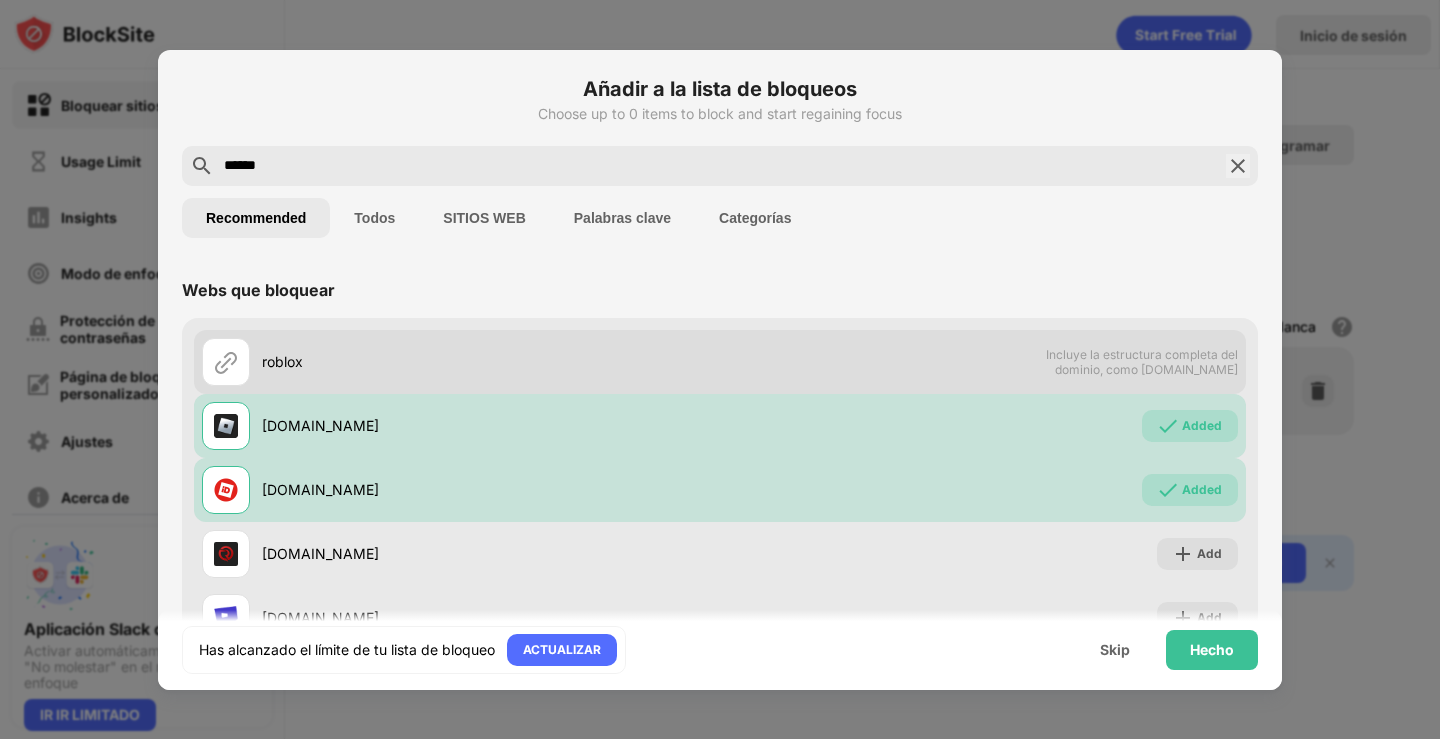 click on "roblox" at bounding box center (491, 361) 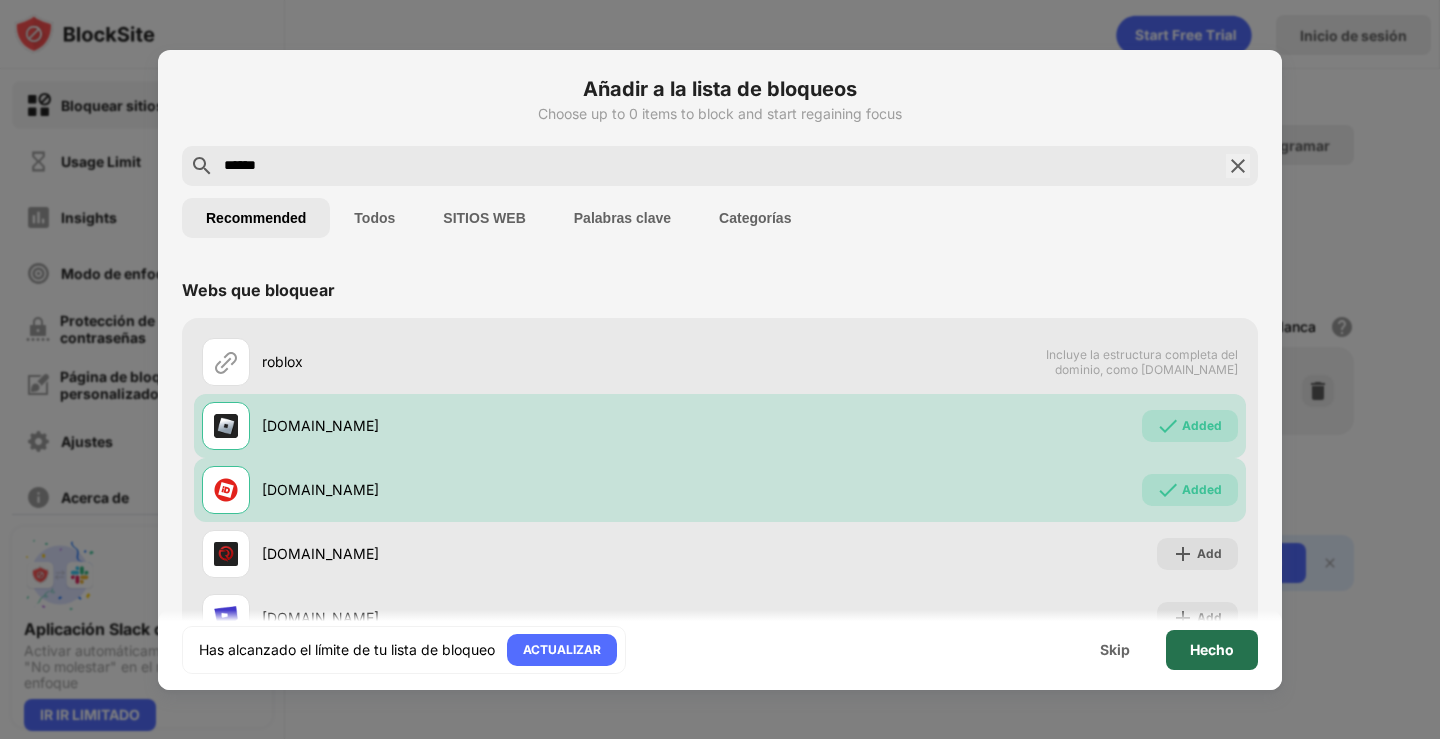 click on "Hecho" at bounding box center (1212, 650) 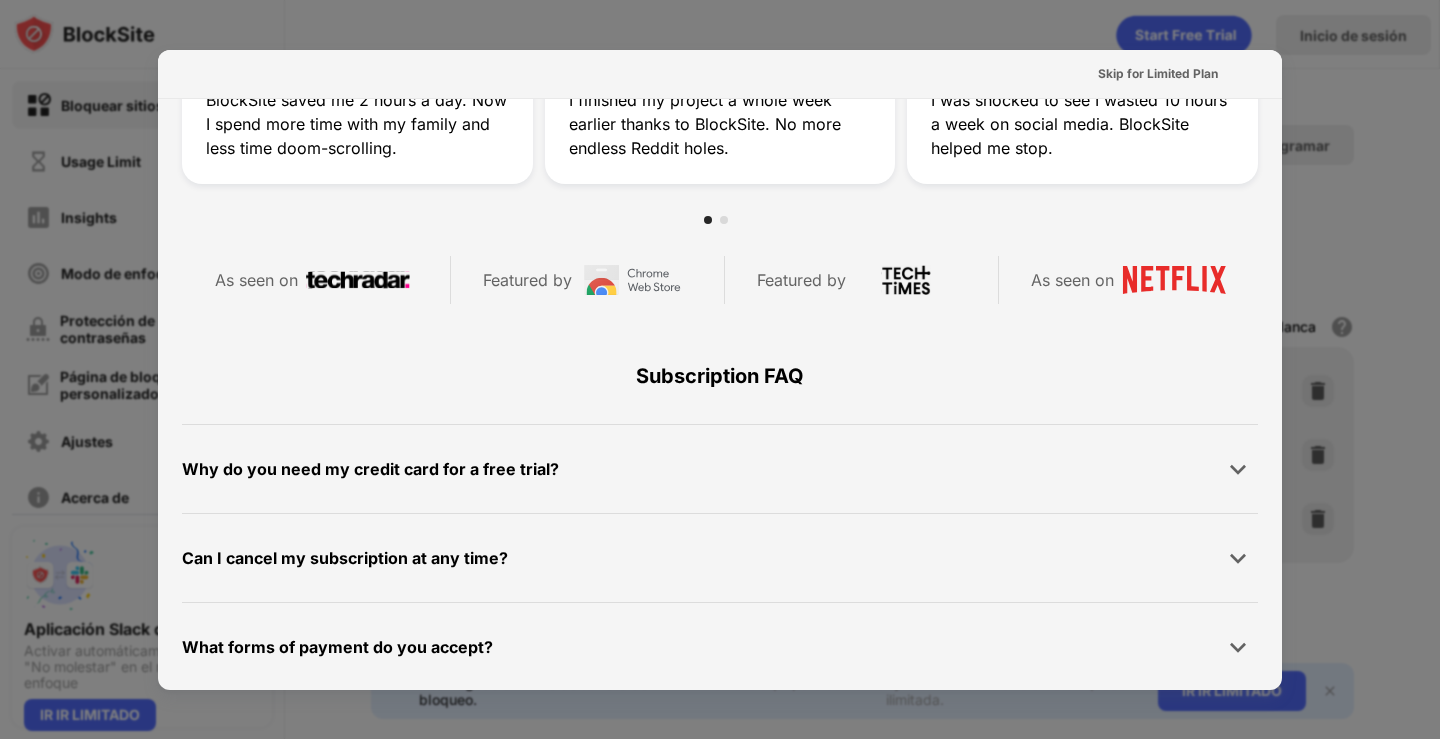 scroll, scrollTop: 975, scrollLeft: 0, axis: vertical 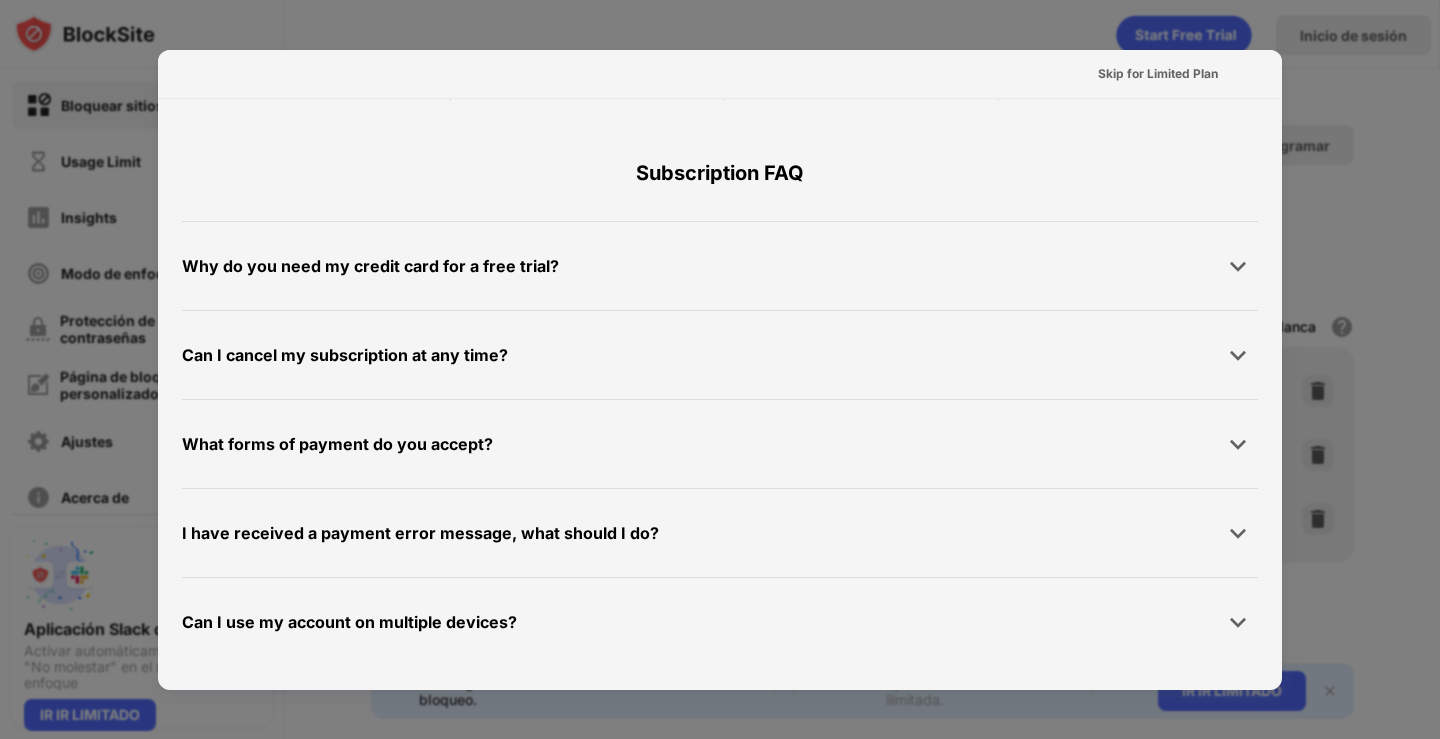 click at bounding box center [720, 369] 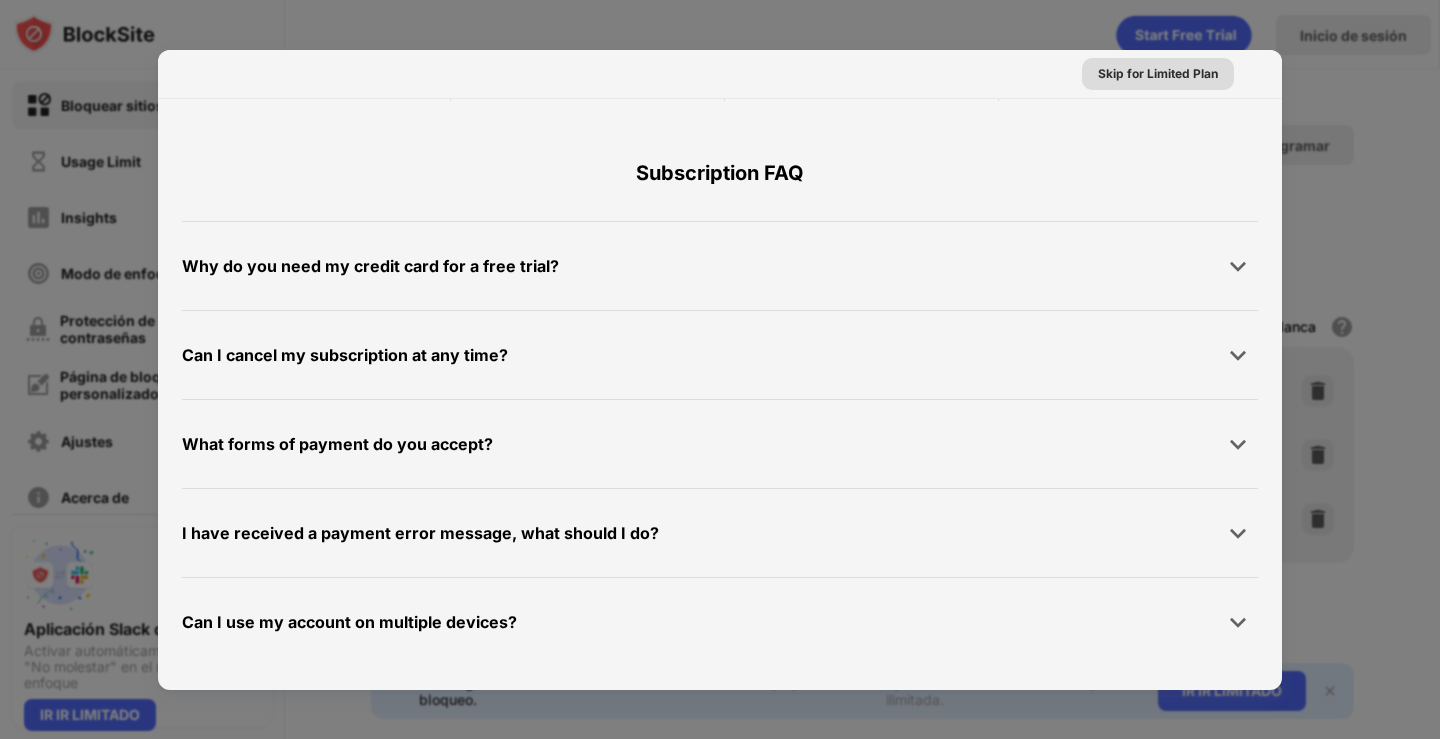 click on "Skip for Limited Plan" at bounding box center [1158, 74] 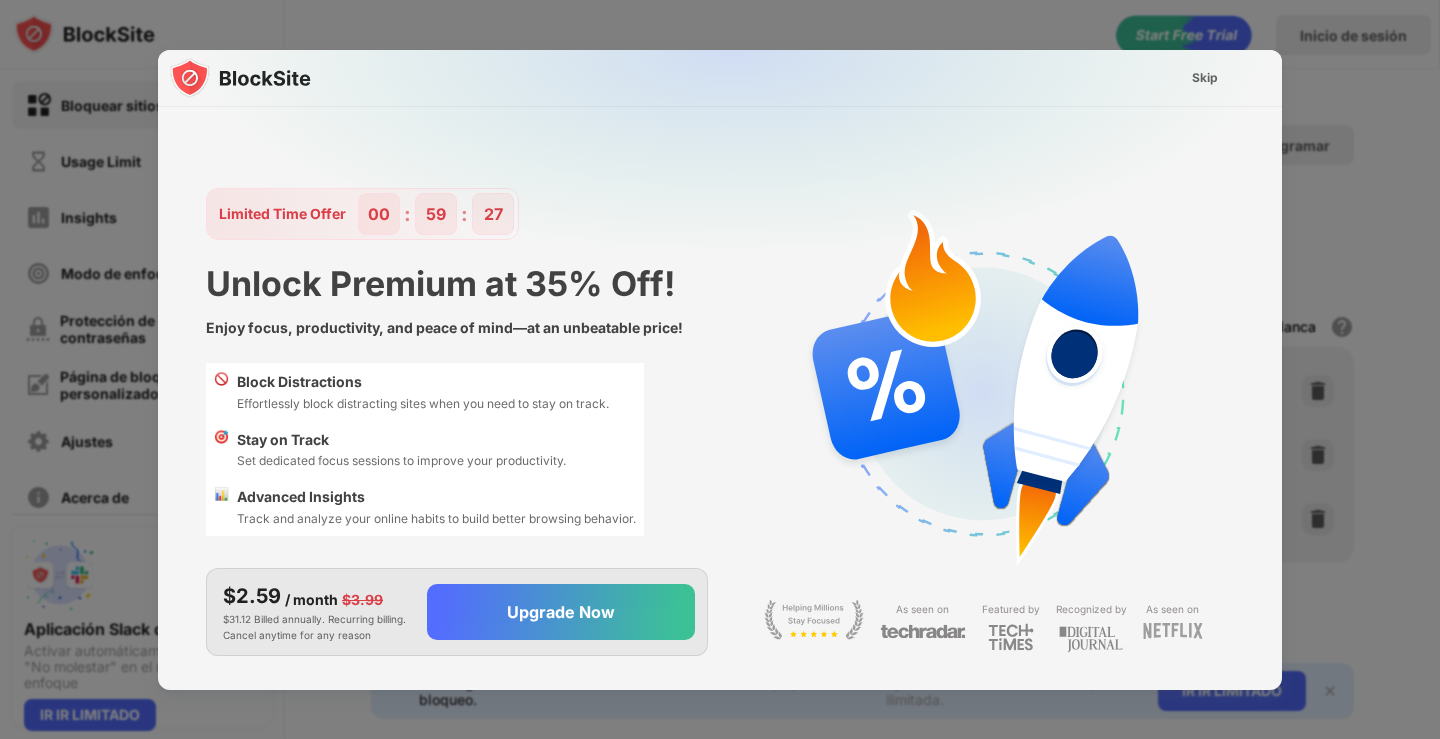 scroll, scrollTop: 0, scrollLeft: 0, axis: both 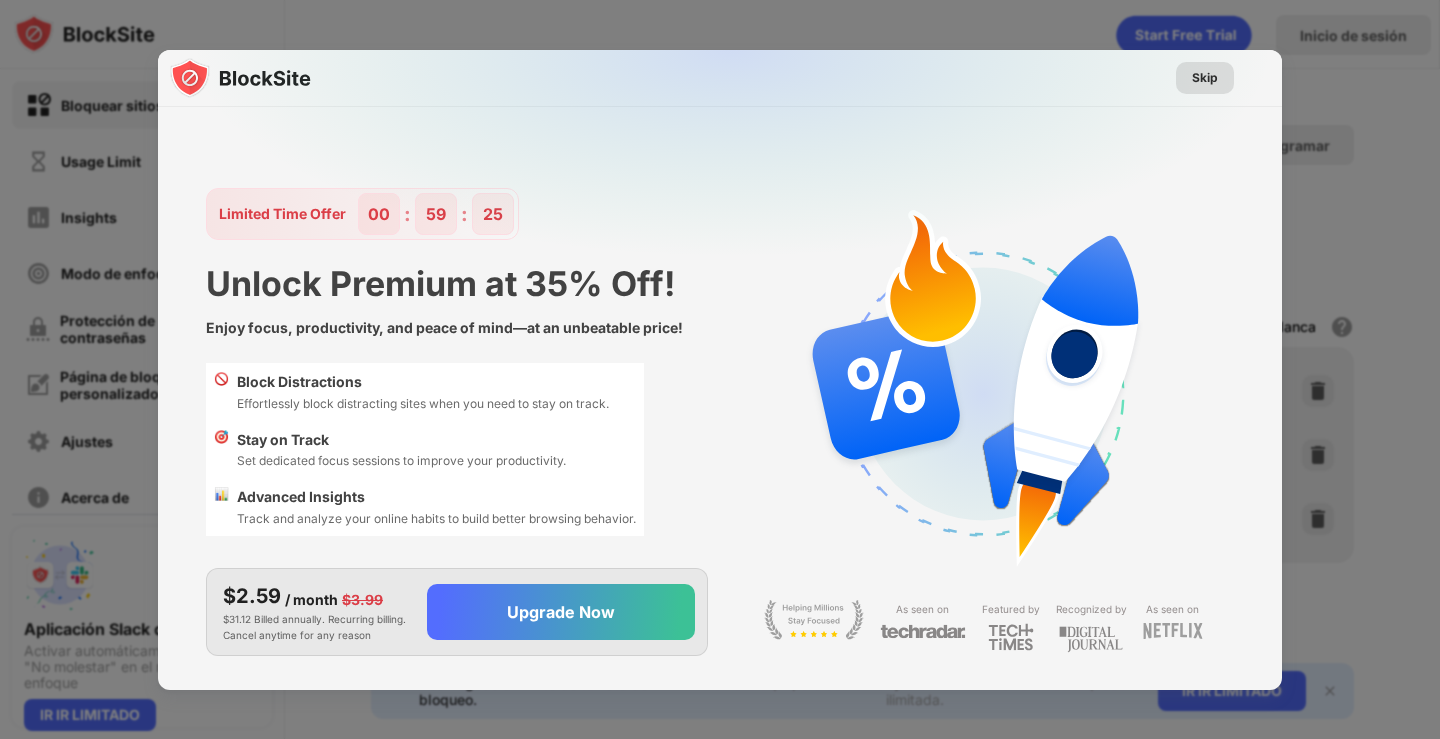 click on "Skip" at bounding box center [1205, 78] 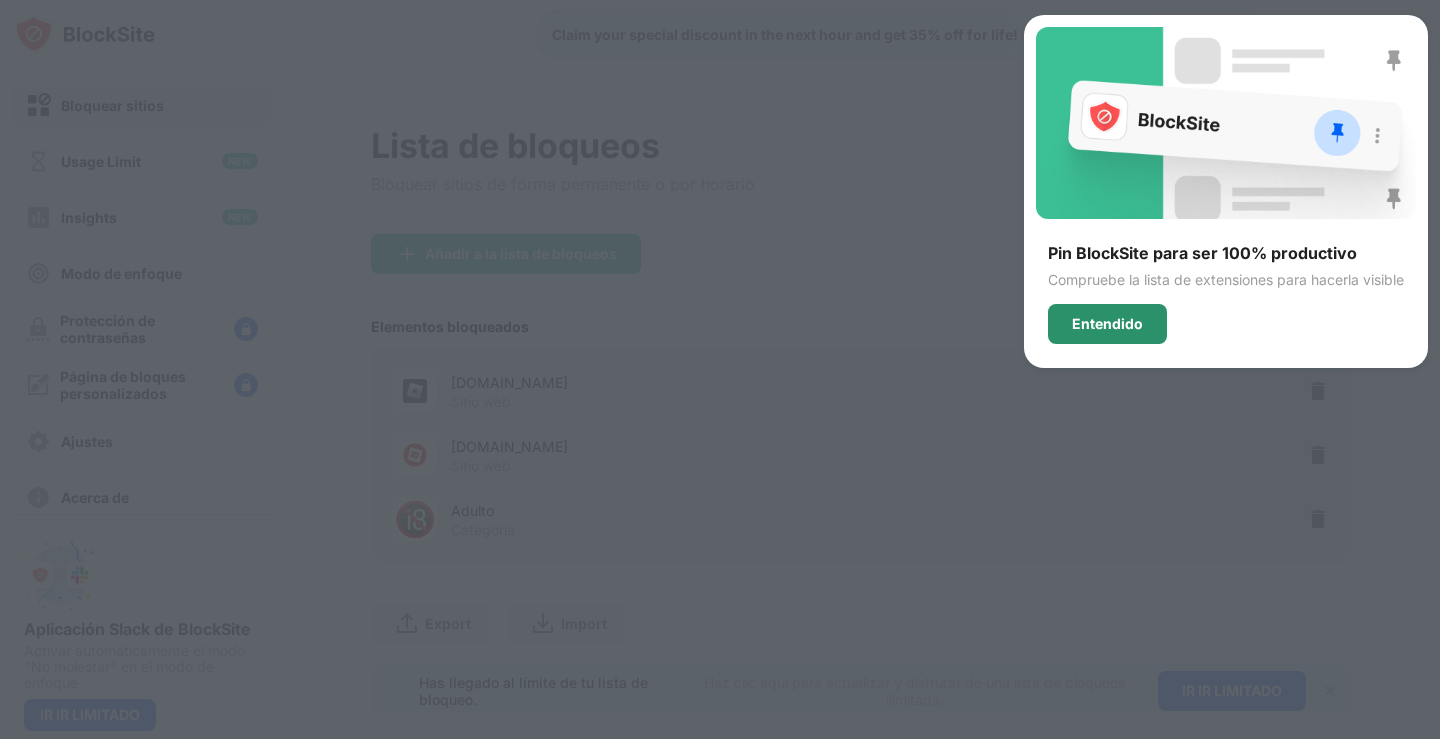click on "Entendido" at bounding box center (1107, 324) 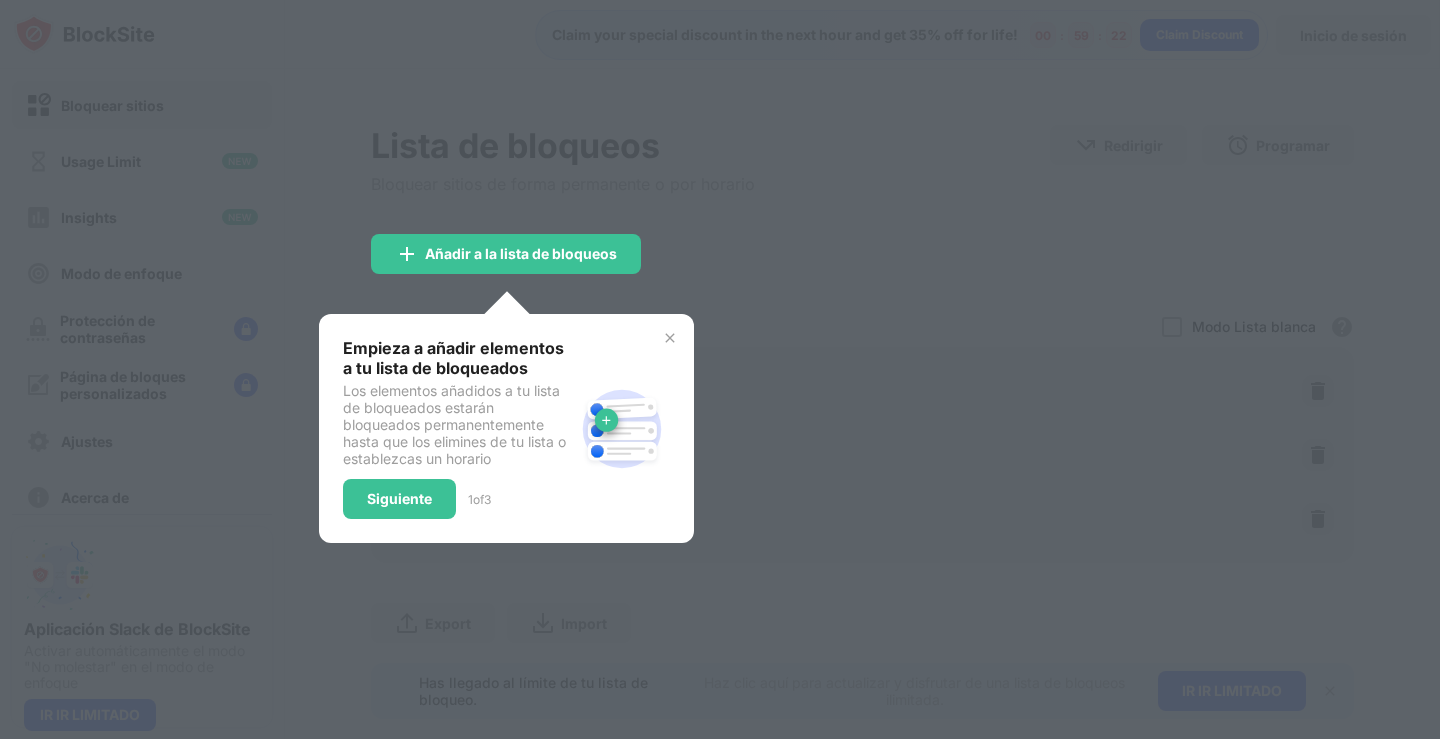 click on "Empieza a añadir elementos a tu lista de bloqueados Los elementos añadidos a tu lista de bloqueados estarán bloqueados permanentemente hasta que los elimines de tu lista o establezcas un horario Siguiente 1  of  3" at bounding box center [506, 428] 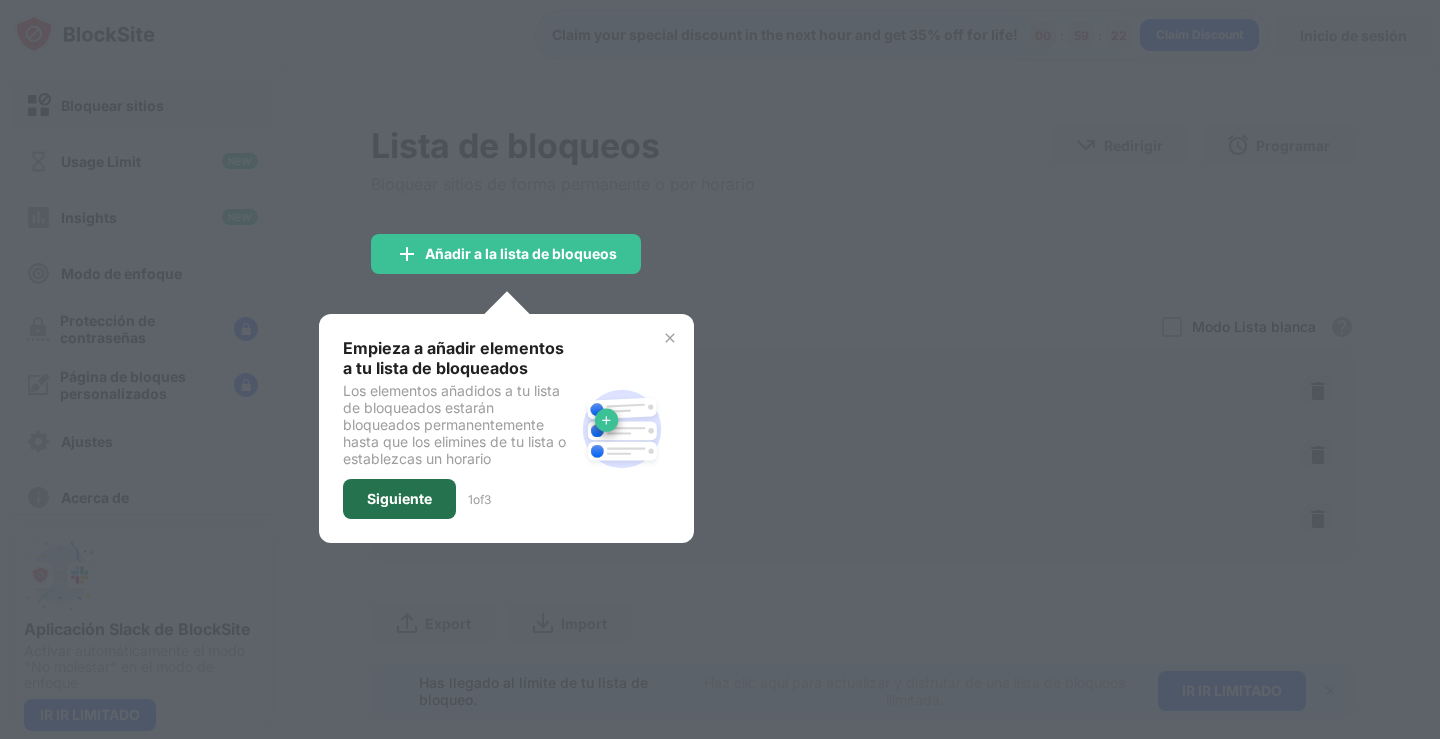 click on "Siguiente" at bounding box center [399, 499] 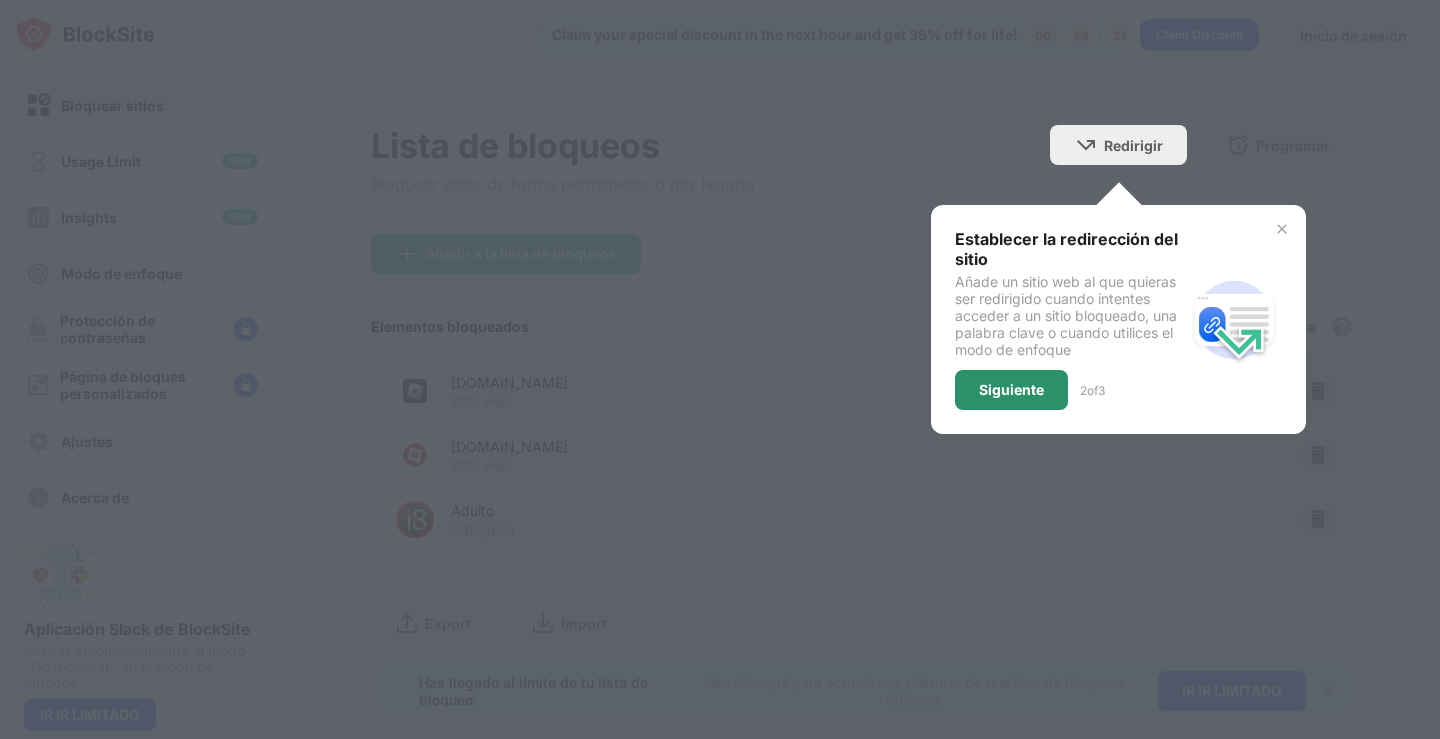 click on "Siguiente" at bounding box center [1011, 390] 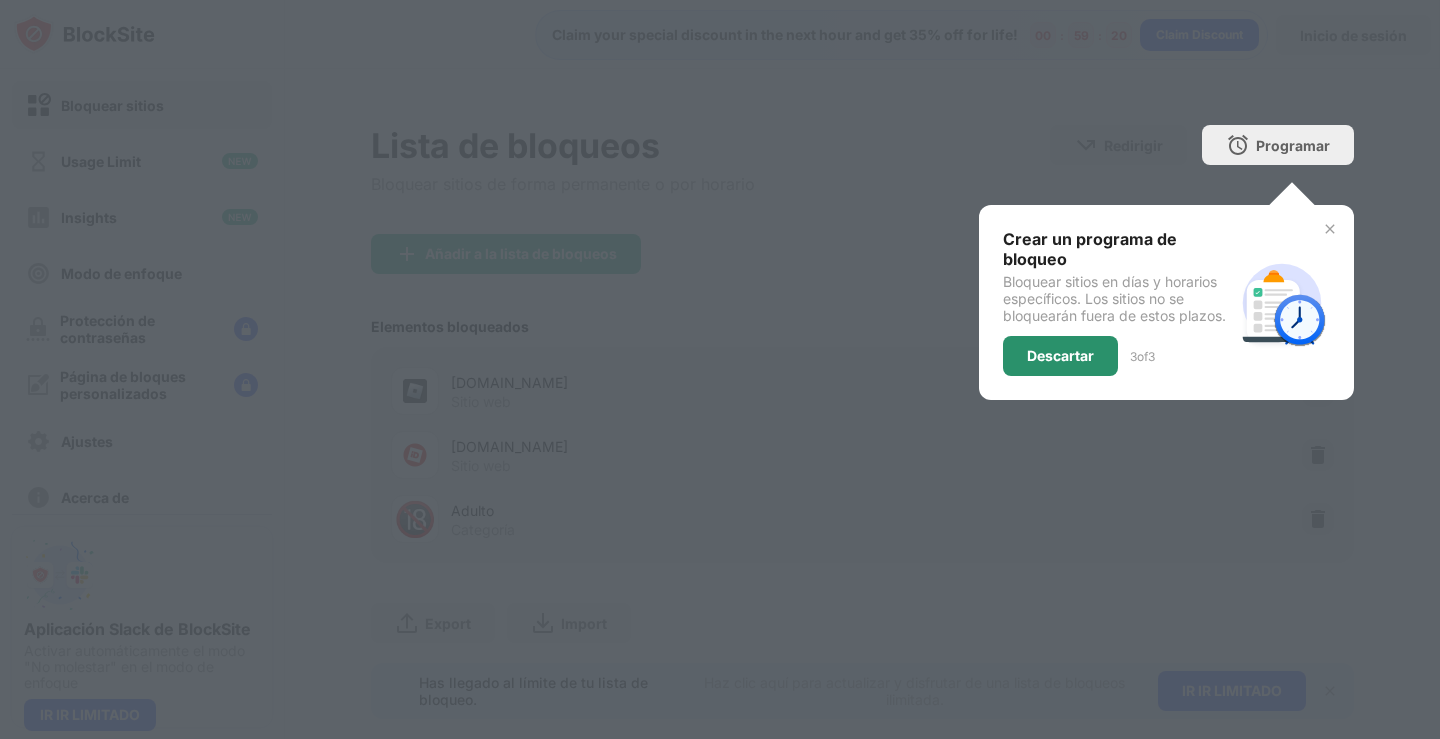 click on "Descartar" at bounding box center (1060, 356) 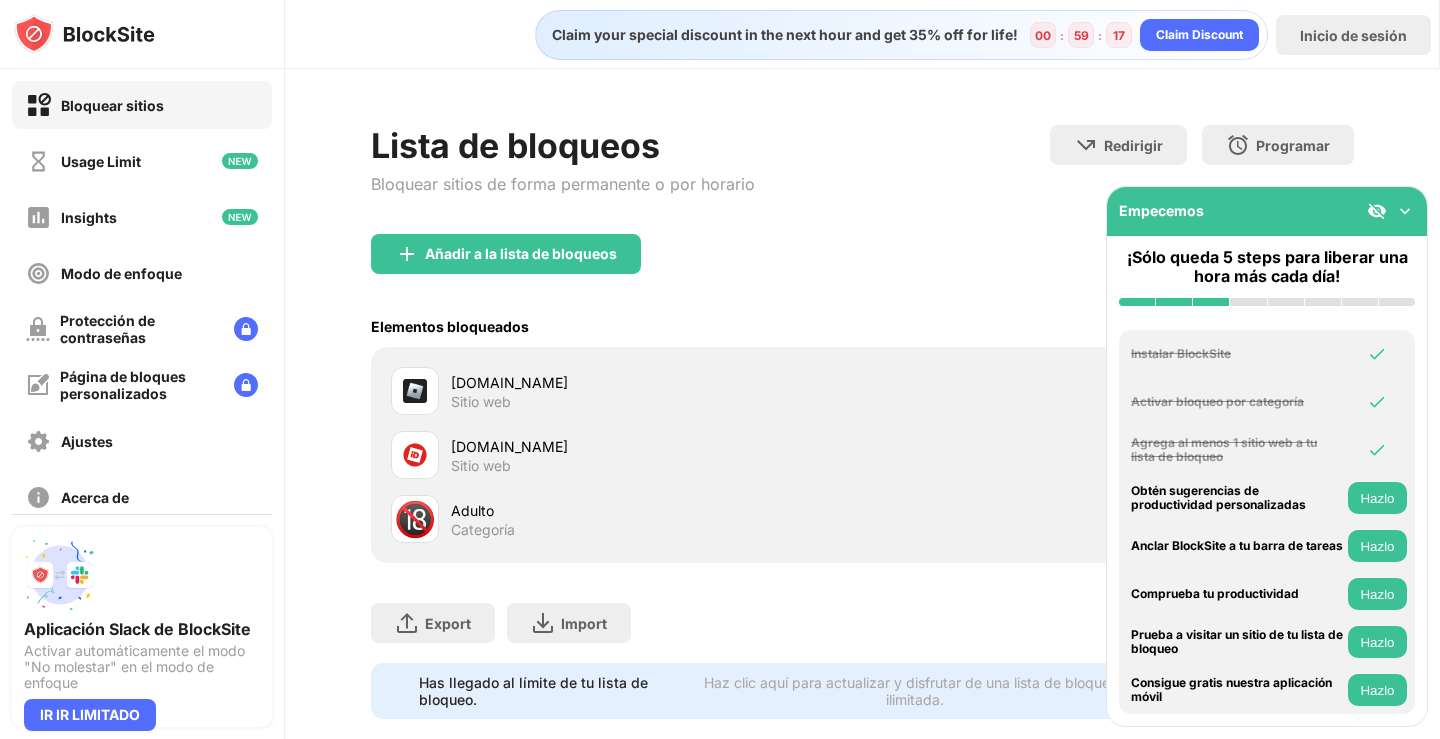 click at bounding box center (1405, 211) 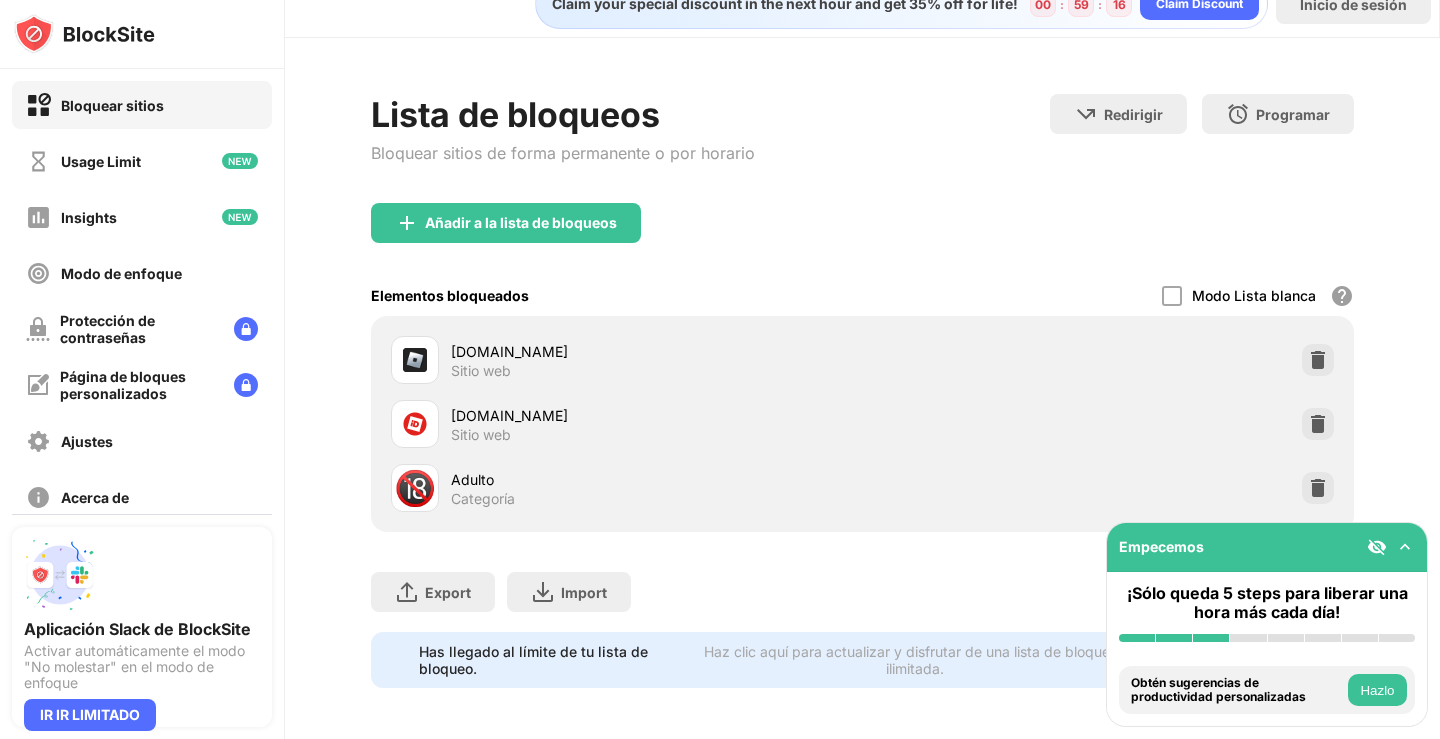 scroll, scrollTop: 51, scrollLeft: 0, axis: vertical 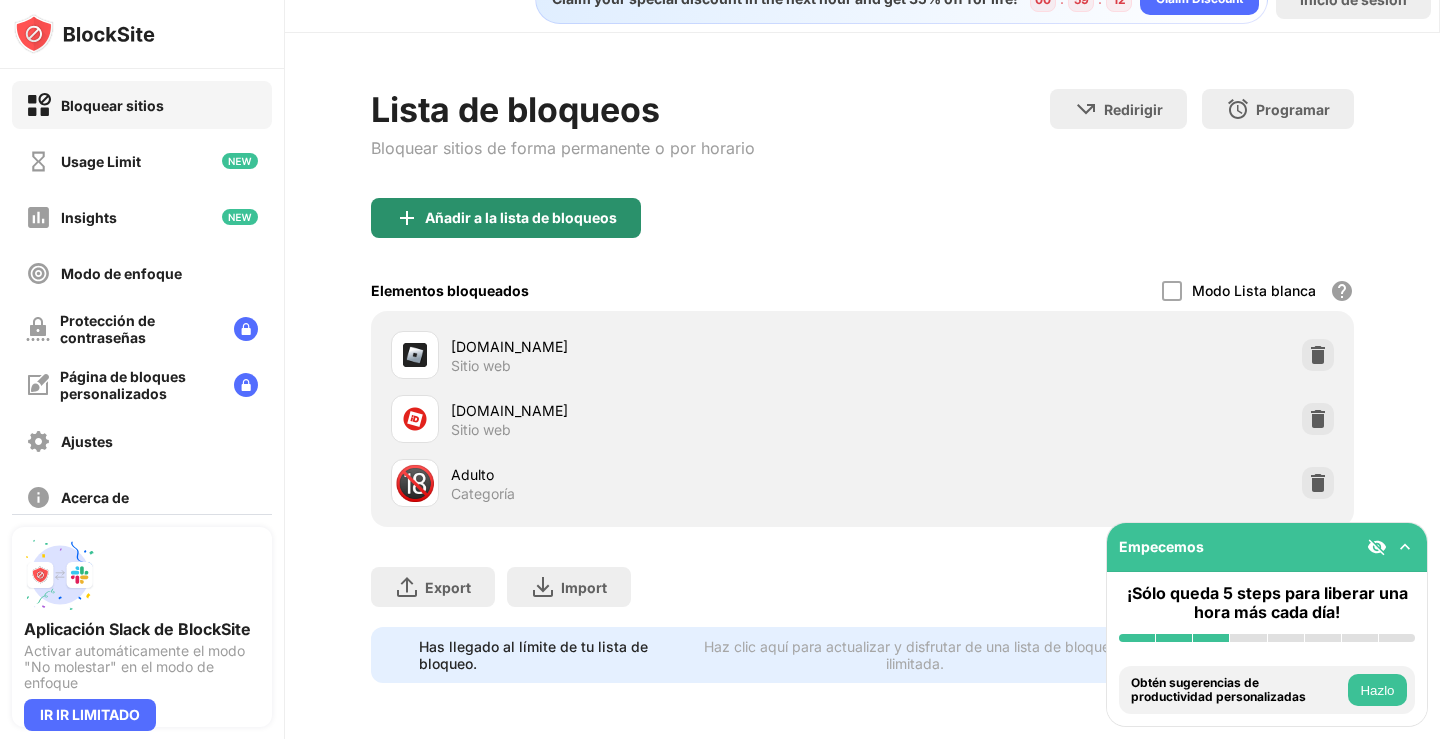 click on "Añadir a la lista de bloqueos" at bounding box center (506, 218) 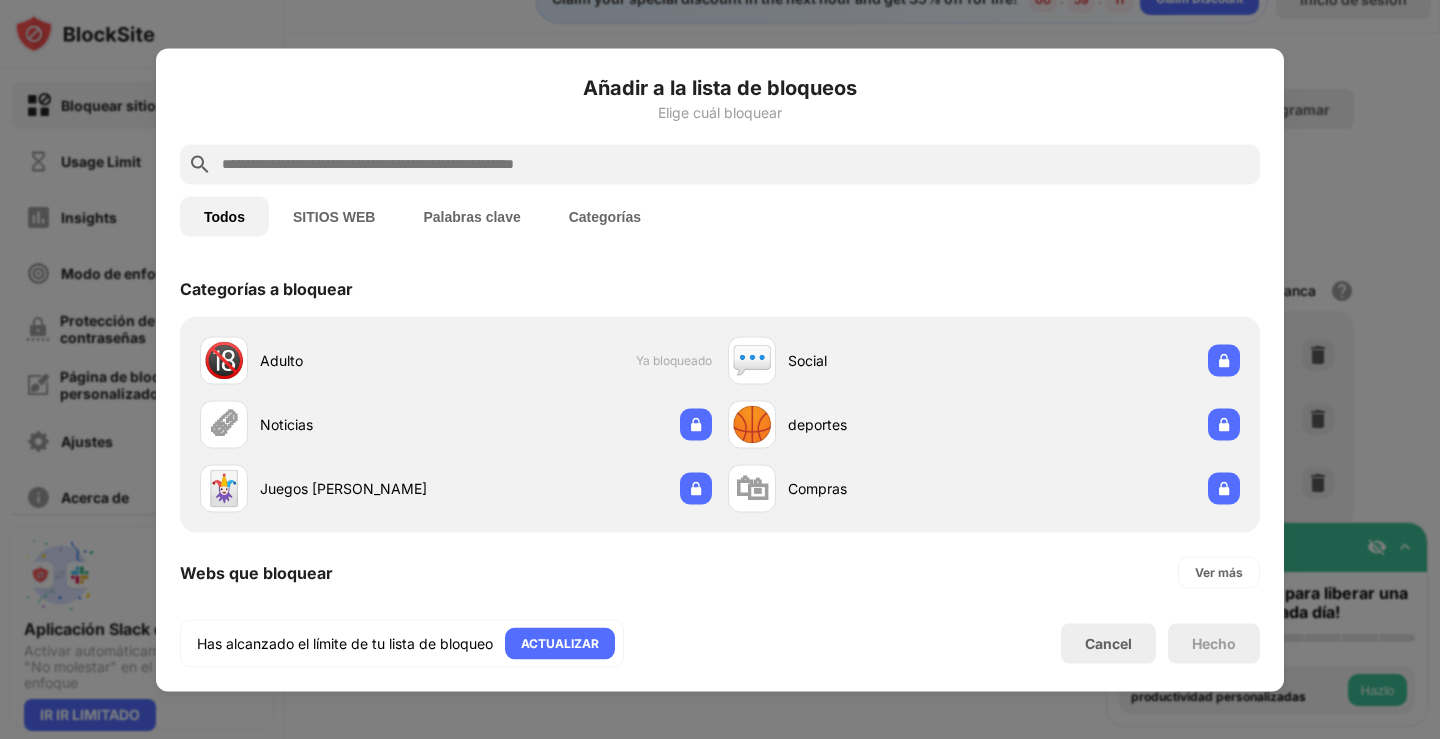 click at bounding box center (736, 164) 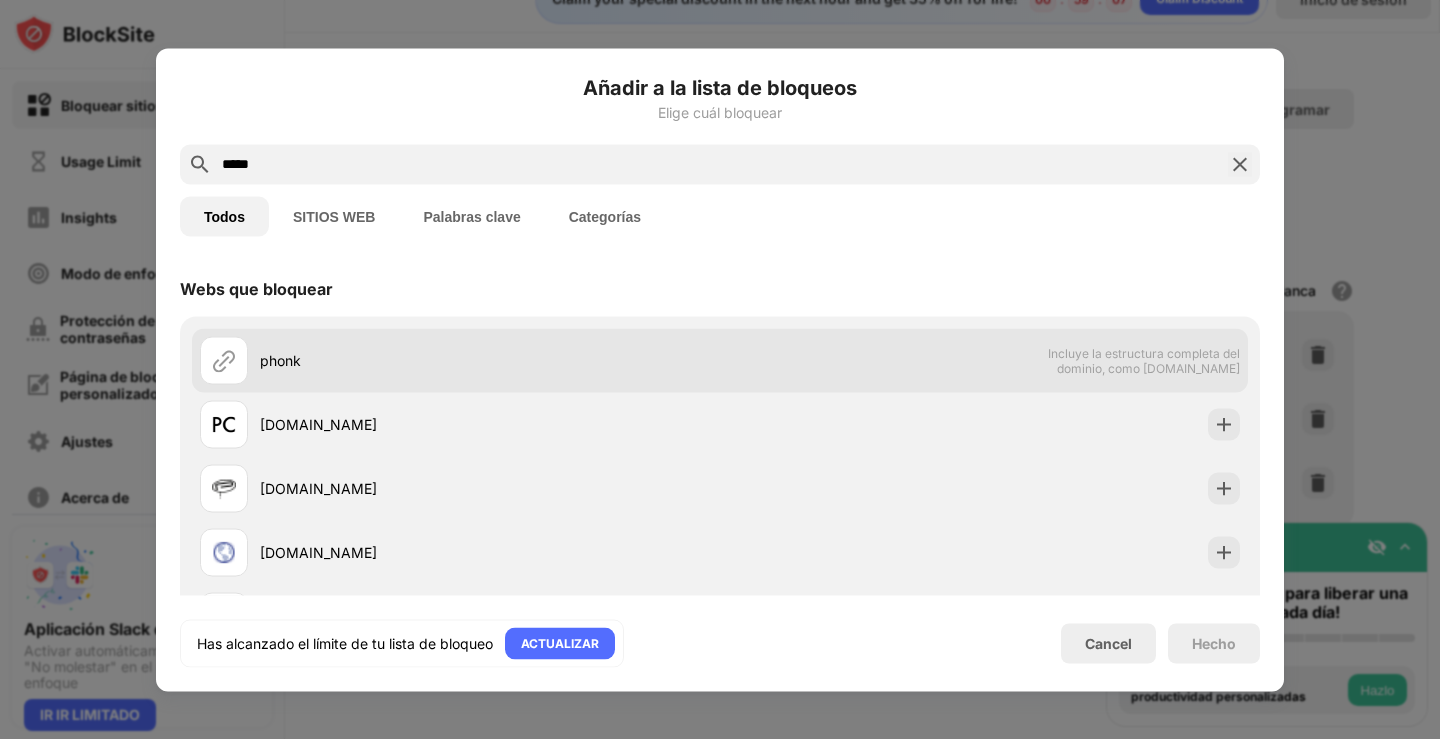 type on "*****" 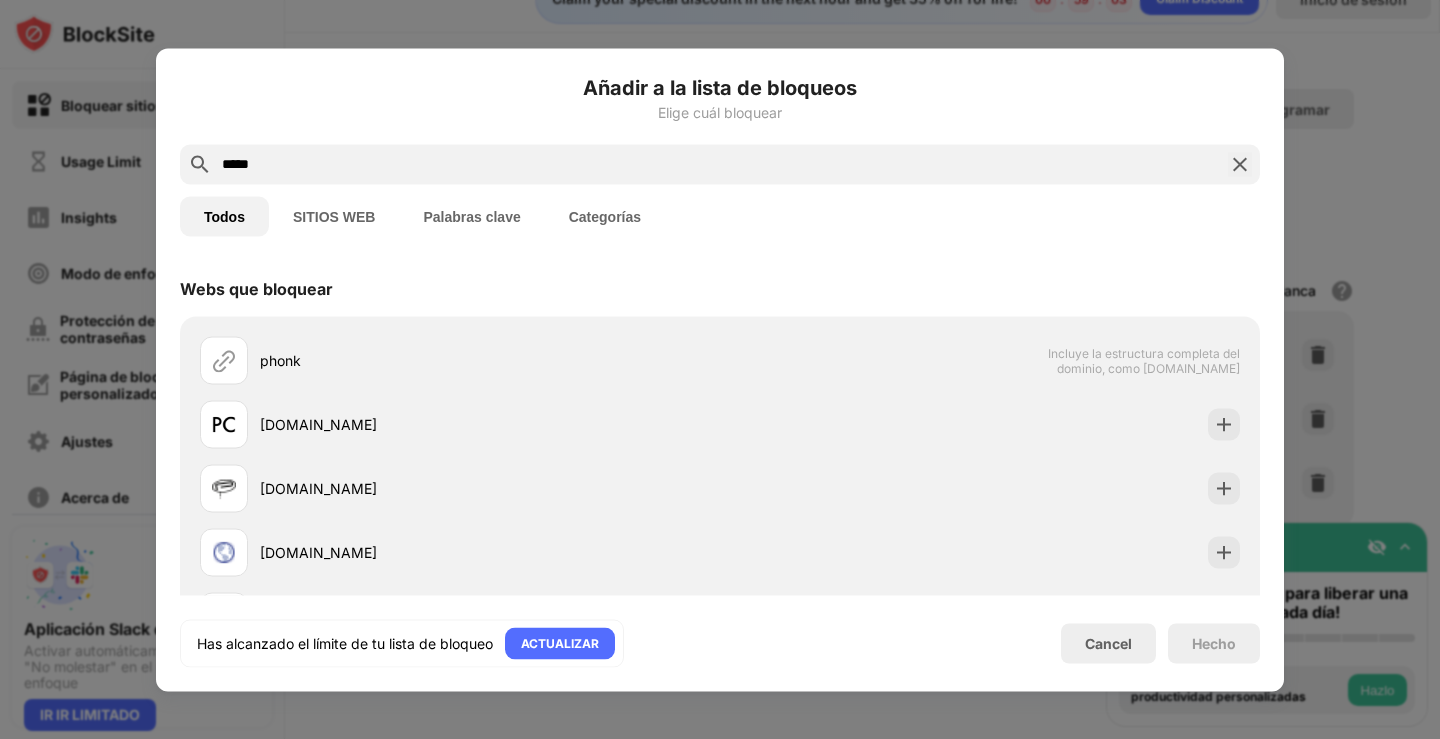 click on "Has alcanzado el límite de tu lista de bloqueo ACTUALIZAR Cancel Hecho" at bounding box center (720, 643) 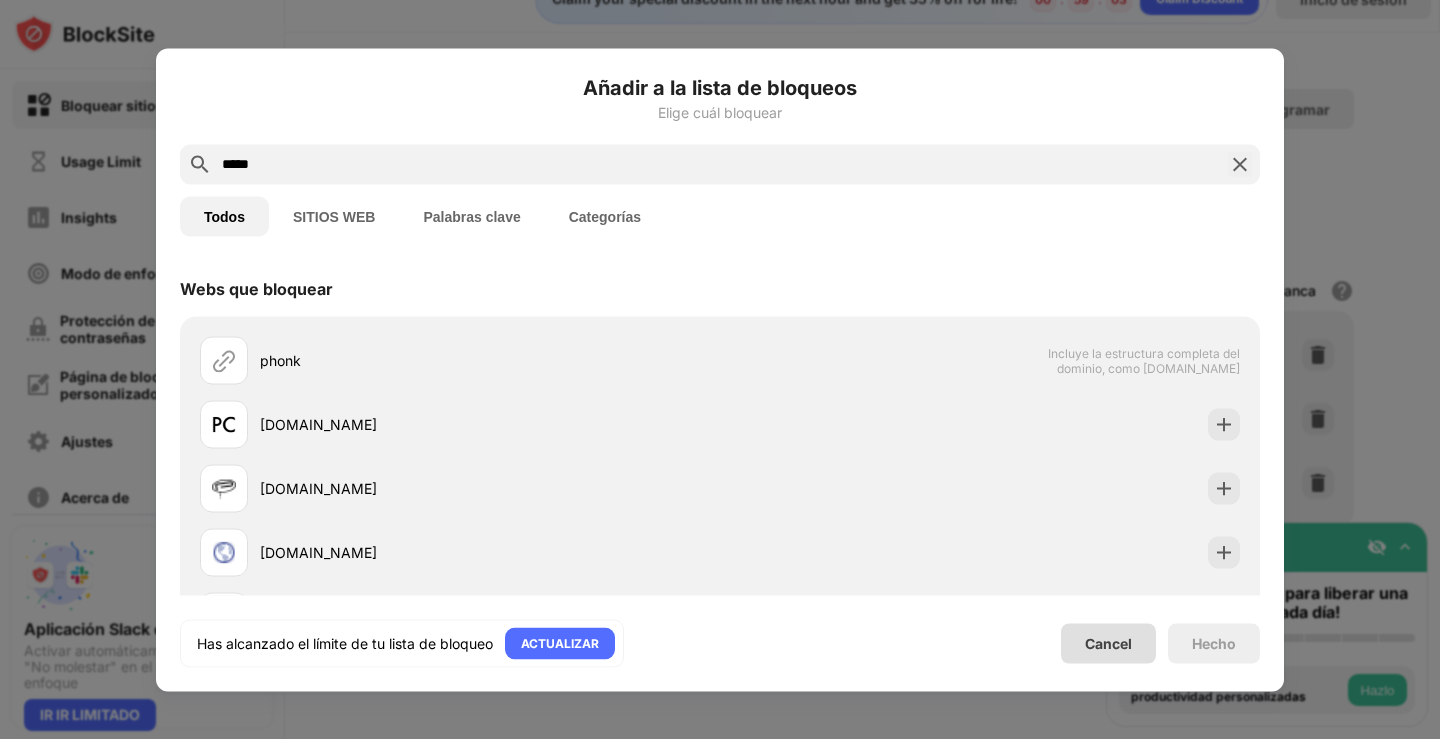 click on "Cancel" at bounding box center (1108, 643) 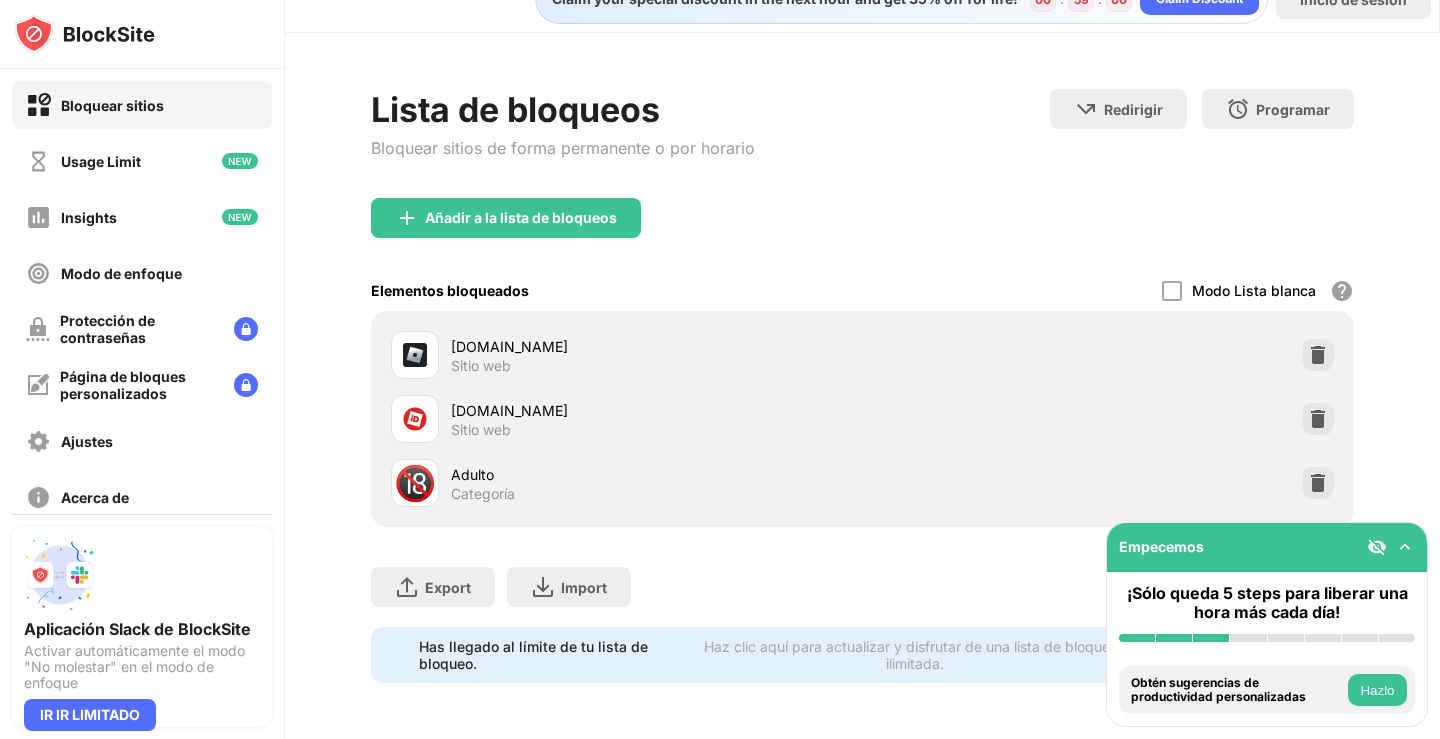 click on "Lista de bloqueos Bloquear sitios de forma permanente o por horario Redirigir Haz clic para configurar el sitio web de redireccionamiento. Programar Selecciona qué días y horarios estará activa la lista de bloqueo." at bounding box center (862, 143) 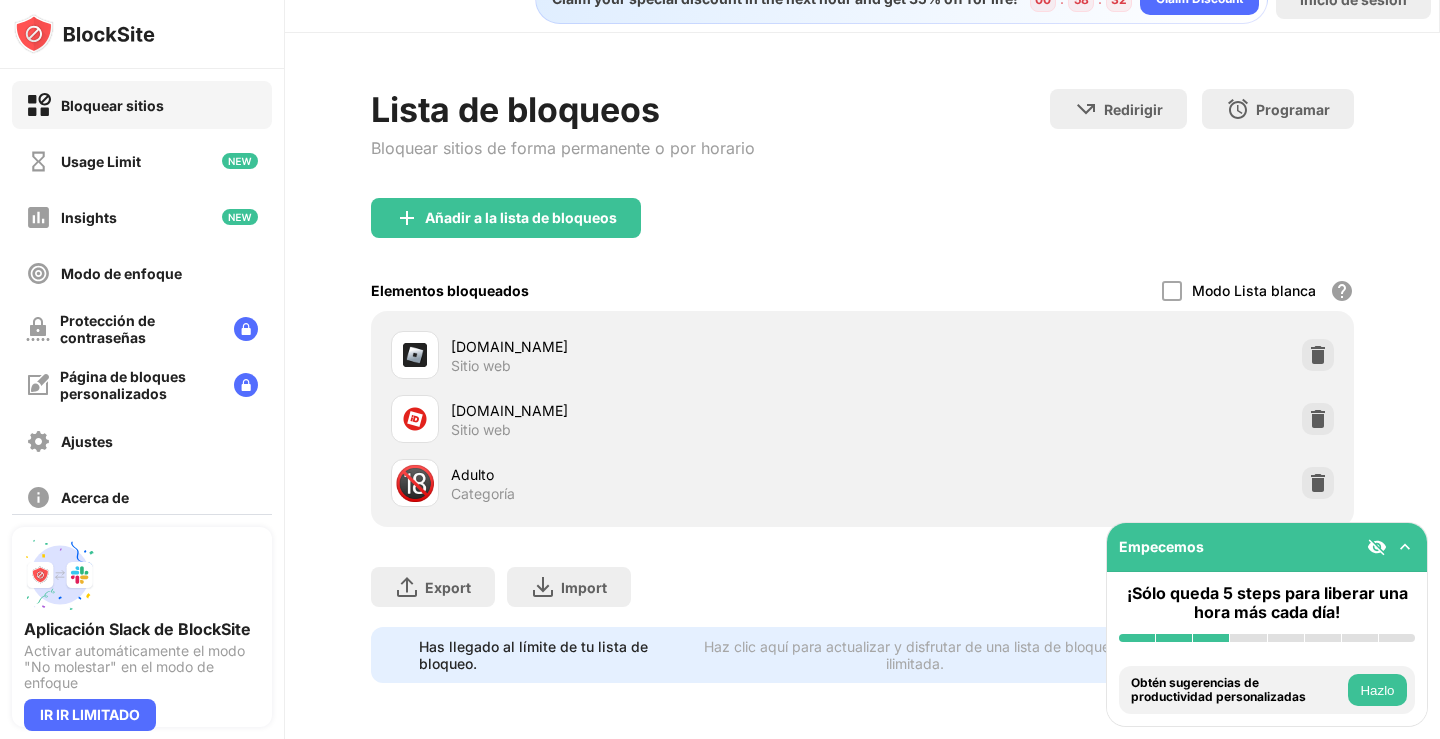 click on "Añadir a la lista de bloqueos" at bounding box center (862, 234) 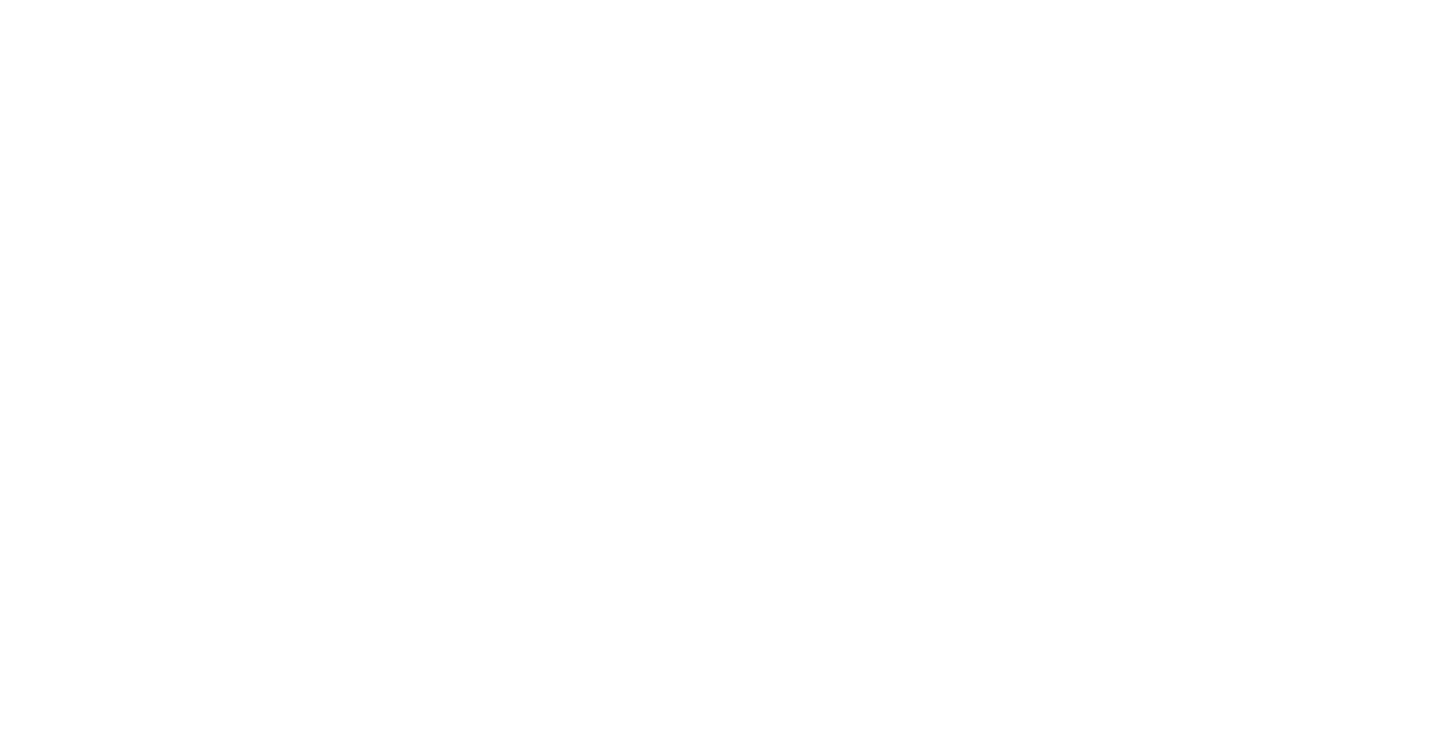 scroll, scrollTop: 0, scrollLeft: 0, axis: both 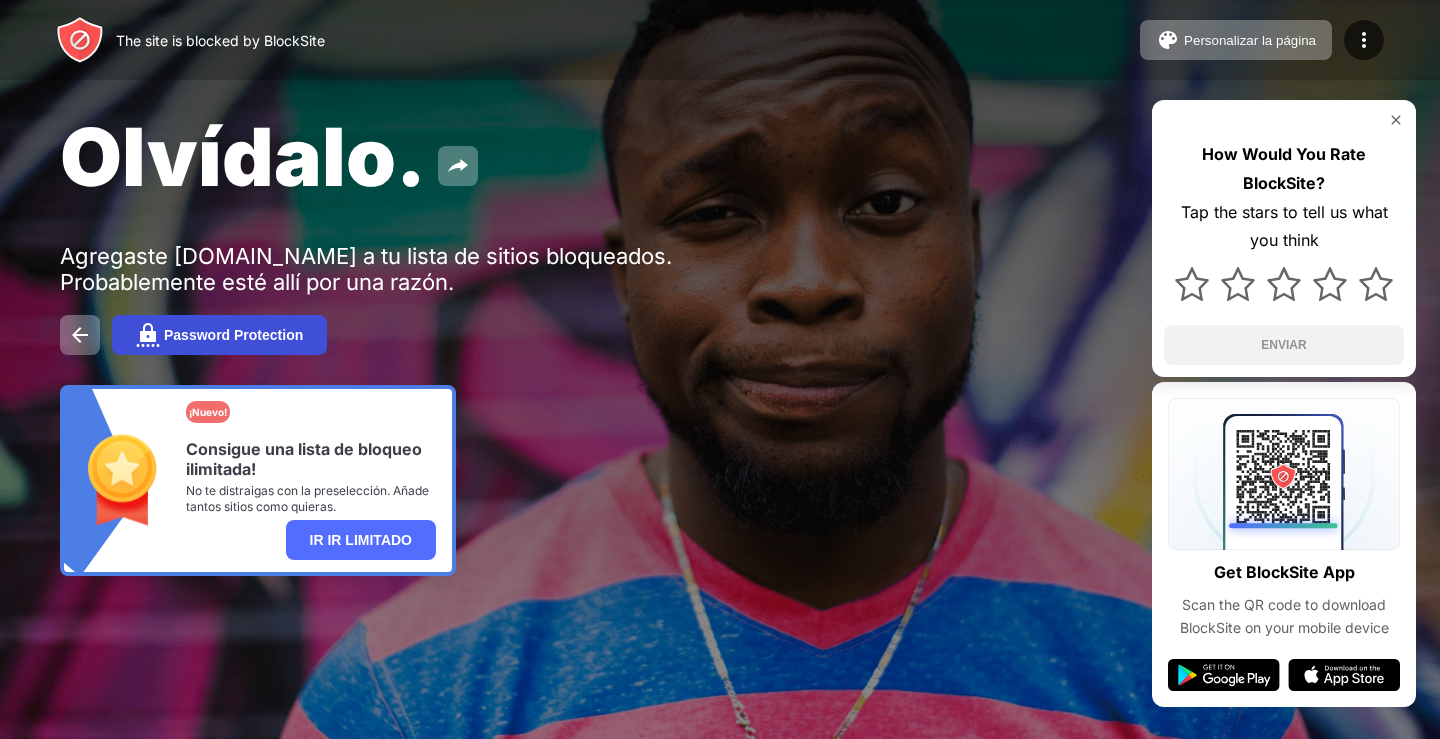 click on "Password Protection" at bounding box center [219, 335] 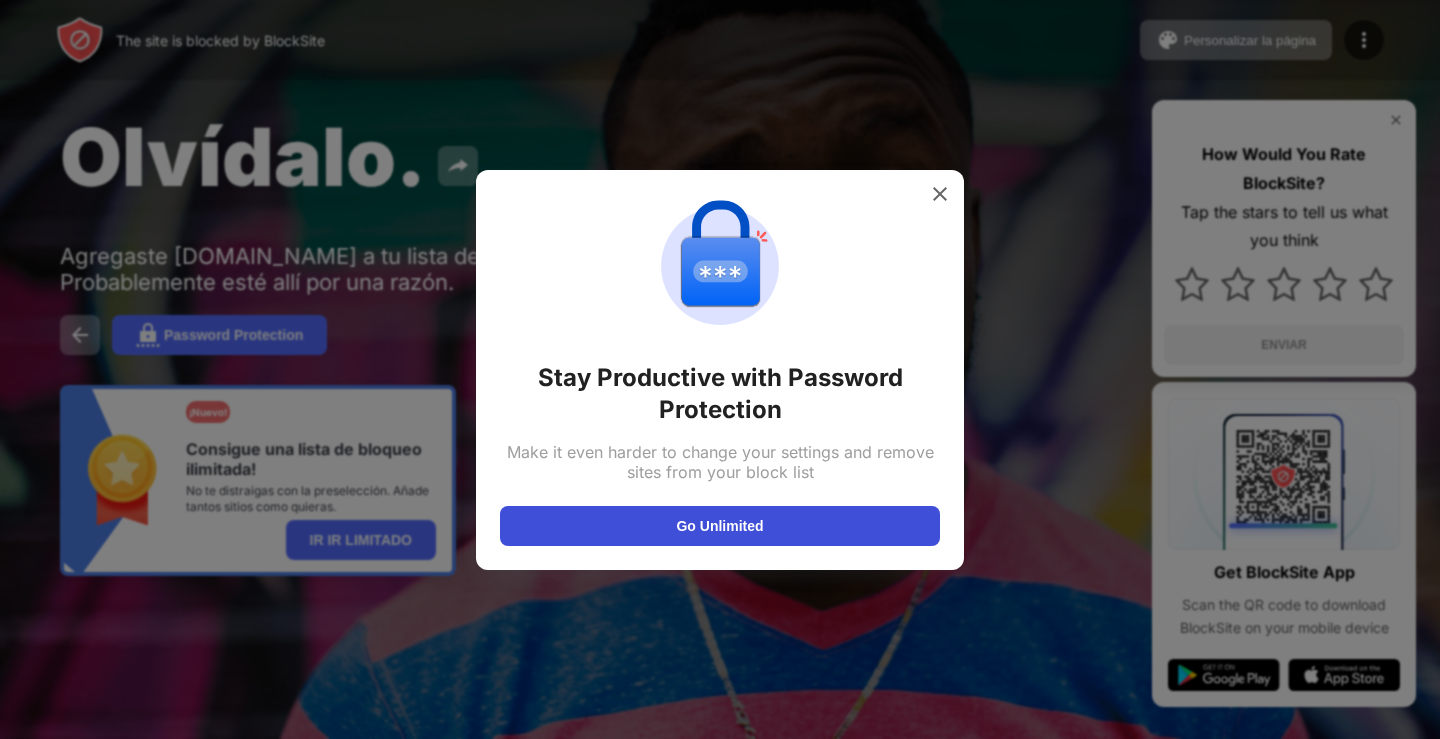 click on "Go Unlimited" at bounding box center (720, 526) 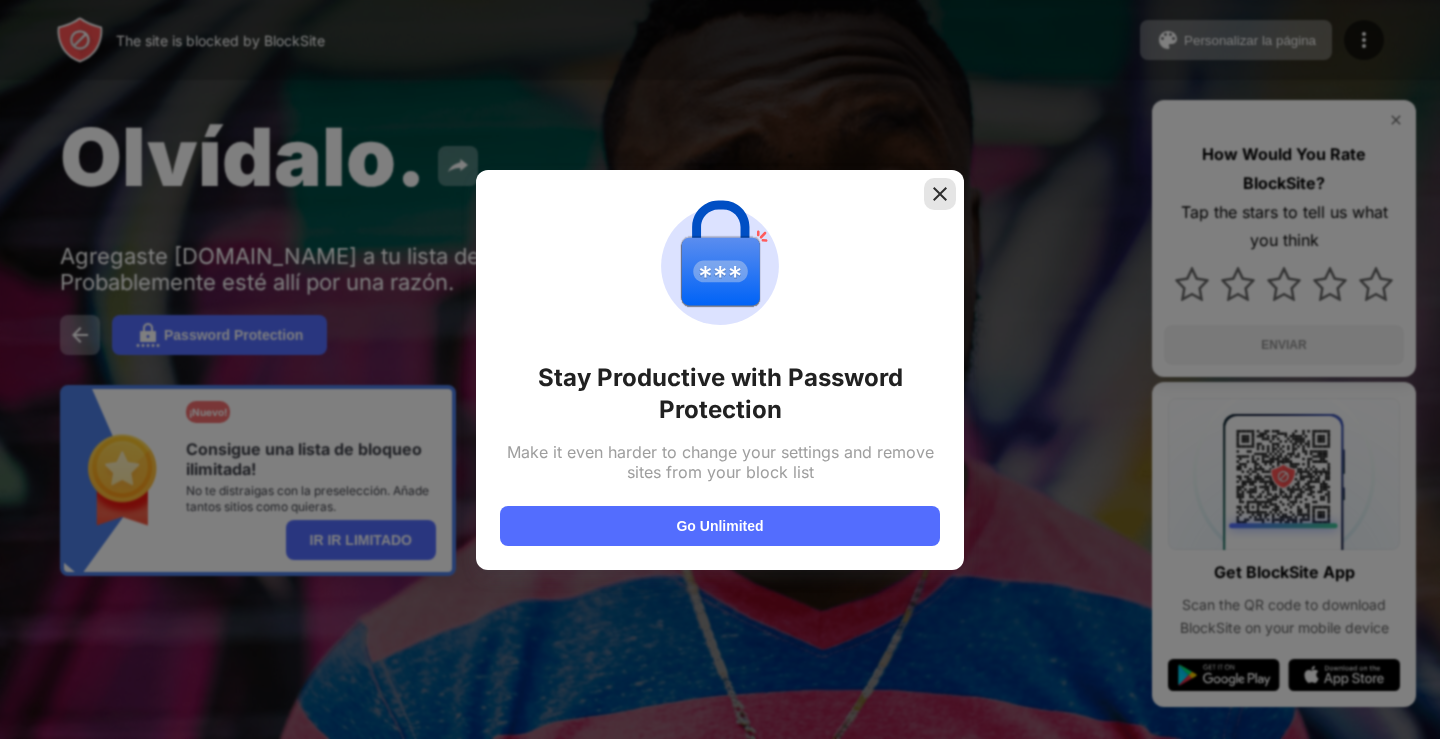 click at bounding box center (940, 194) 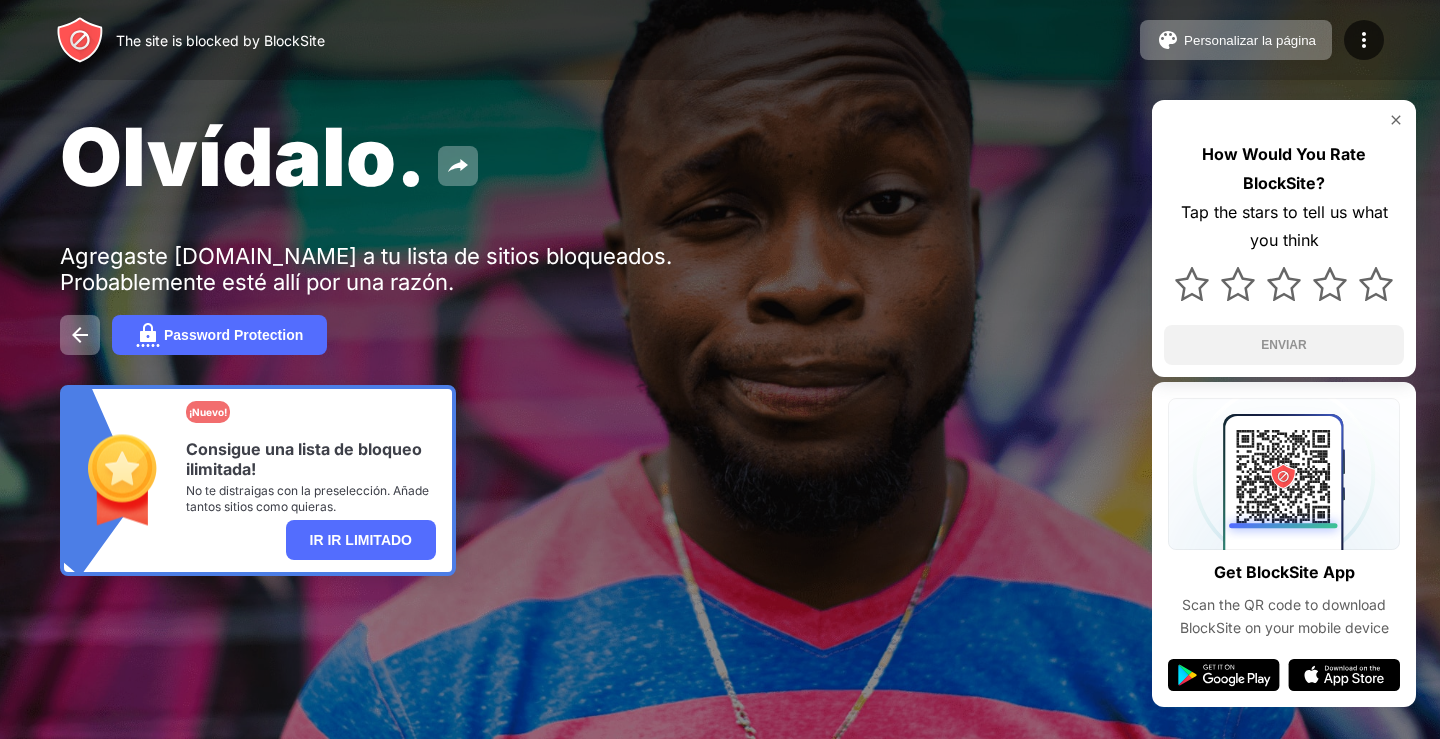 click on "The site is blocked by BlockSite Personalizar la página Editar la lista de bloqueo Redirigir Personalizar la página de bloques Upgrade Protección de contraseñas Upgrade" at bounding box center [720, 40] 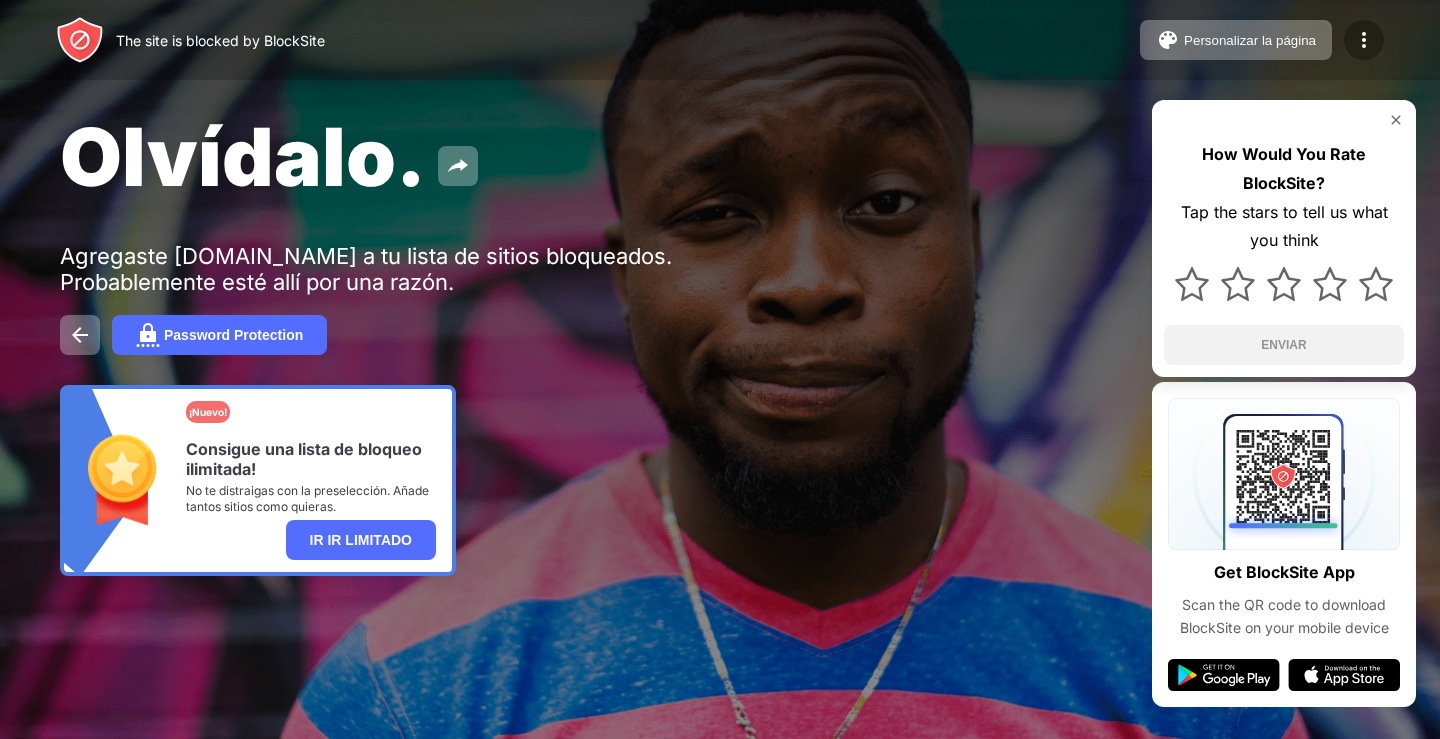 click at bounding box center [1364, 40] 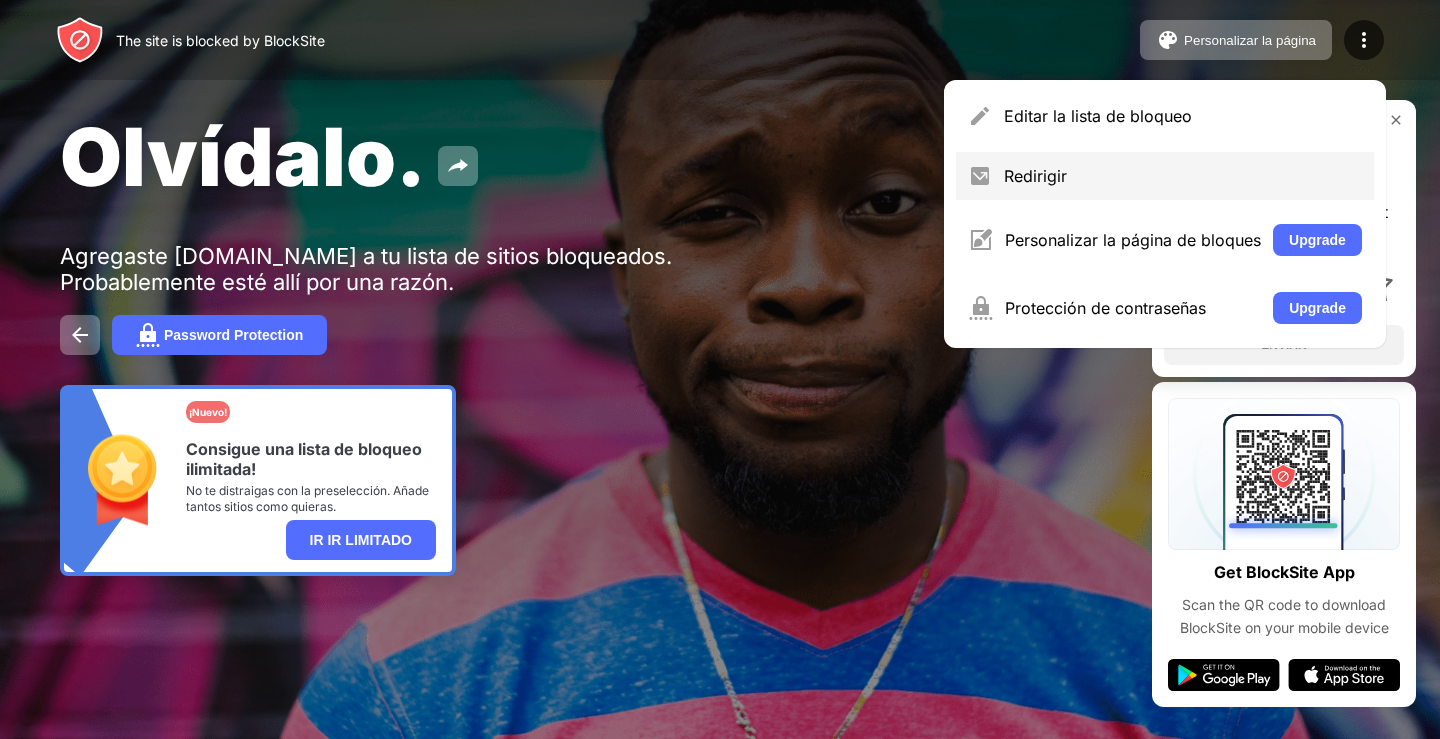 click on "Redirigir" at bounding box center (1183, 176) 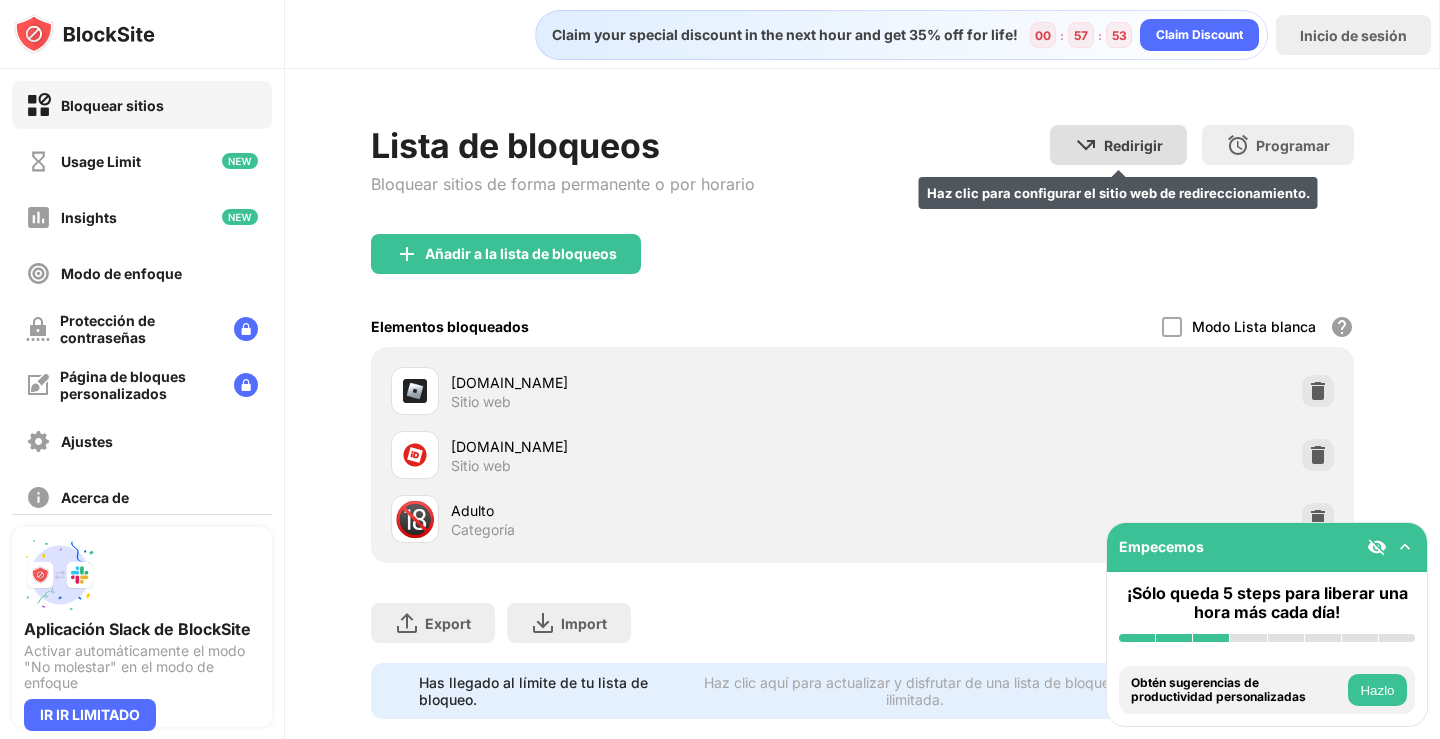 click on "Redirigir Haz clic para configurar el sitio web de redireccionamiento." at bounding box center [1118, 145] 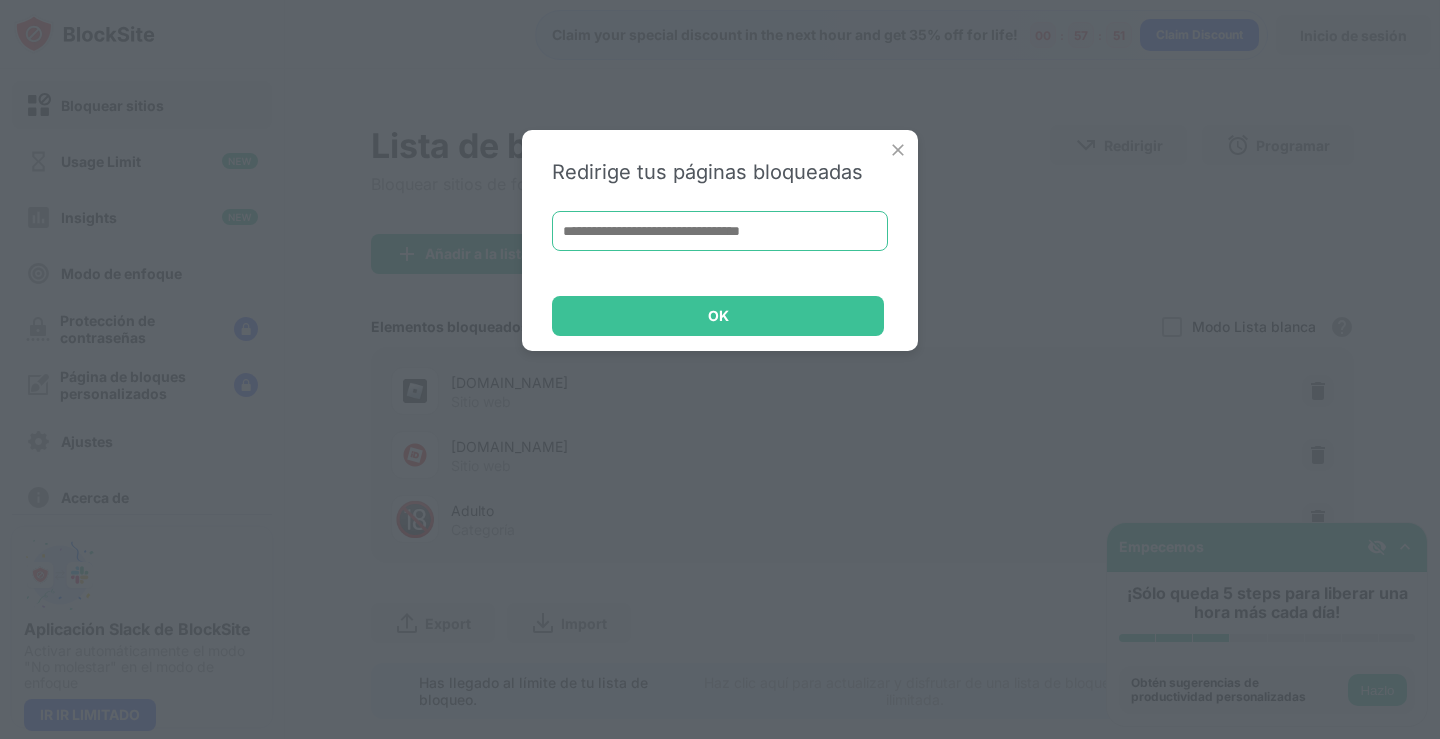 click at bounding box center [720, 231] 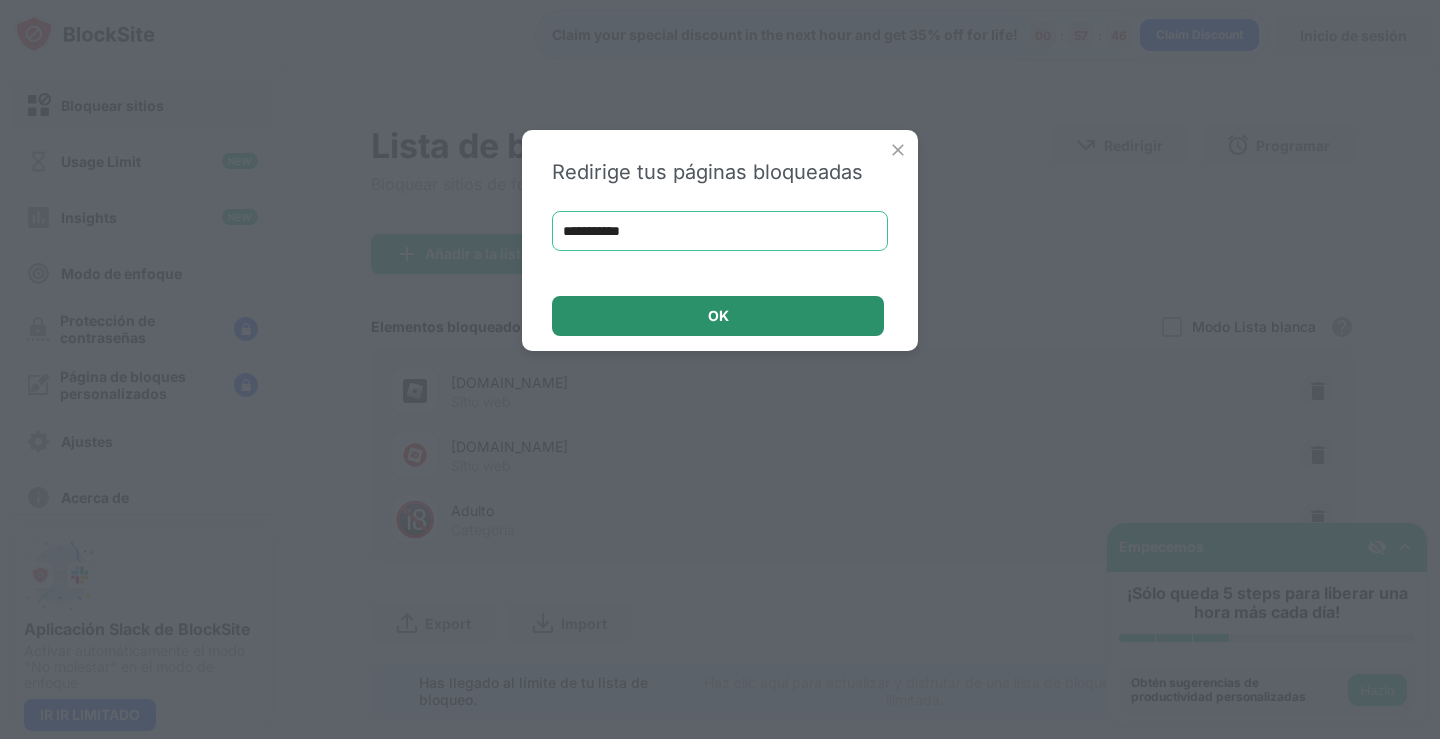 type on "**********" 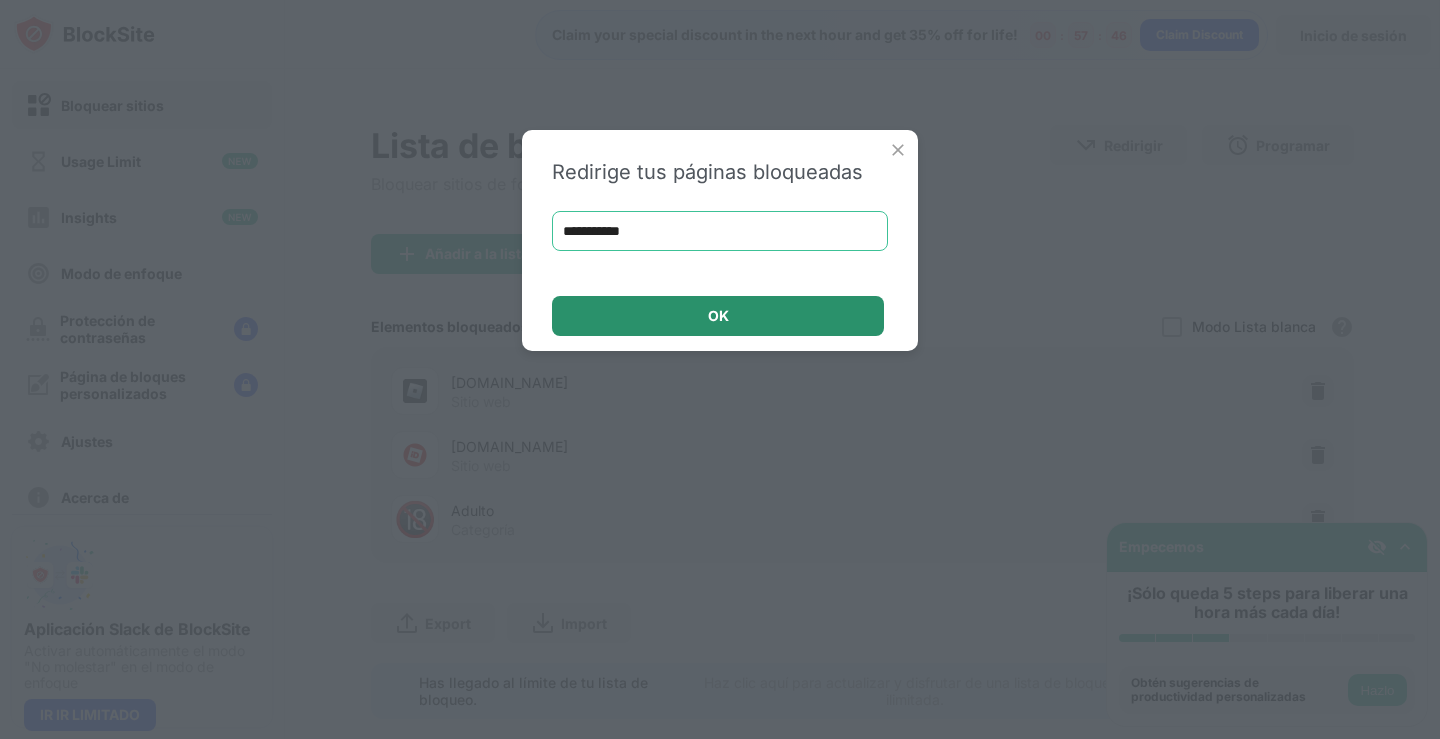 click on "OK" at bounding box center [718, 316] 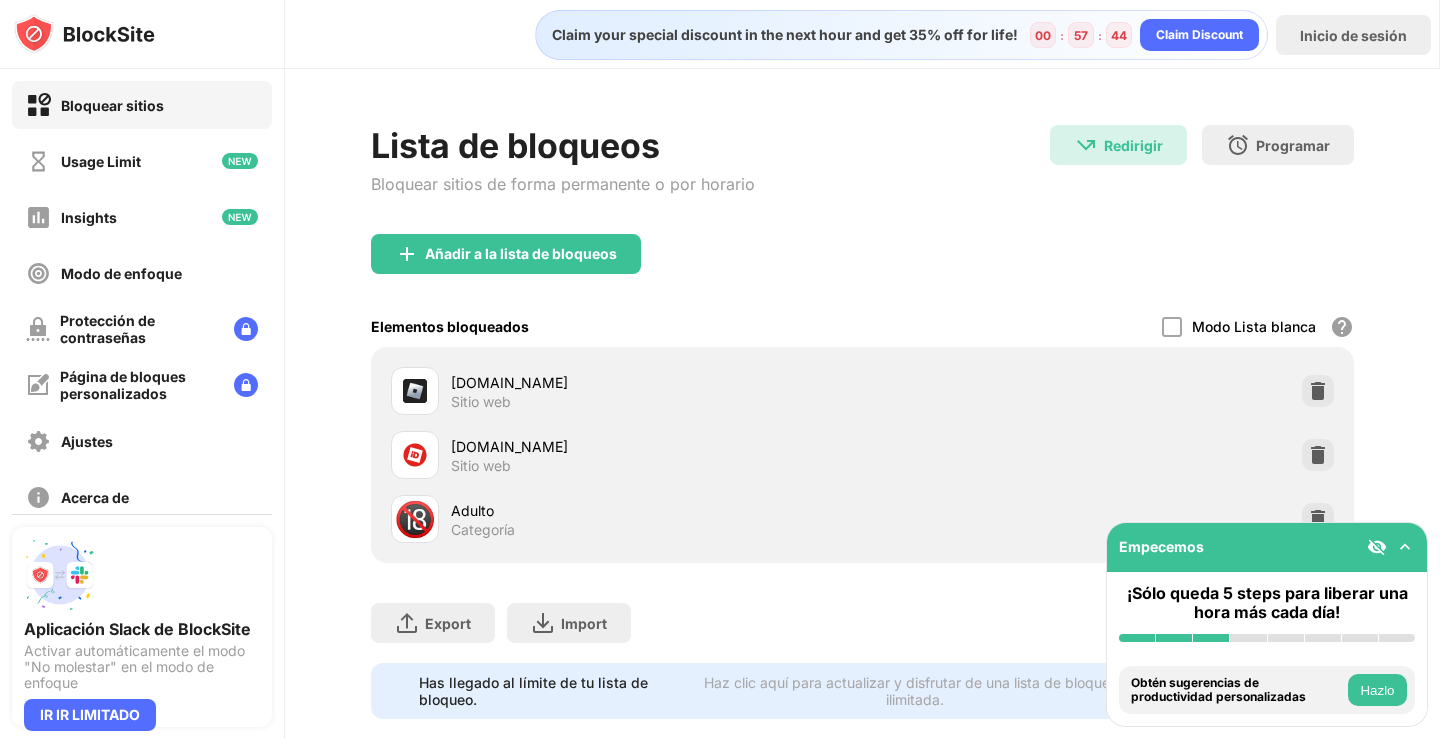 click on "roblox.com" at bounding box center [656, 382] 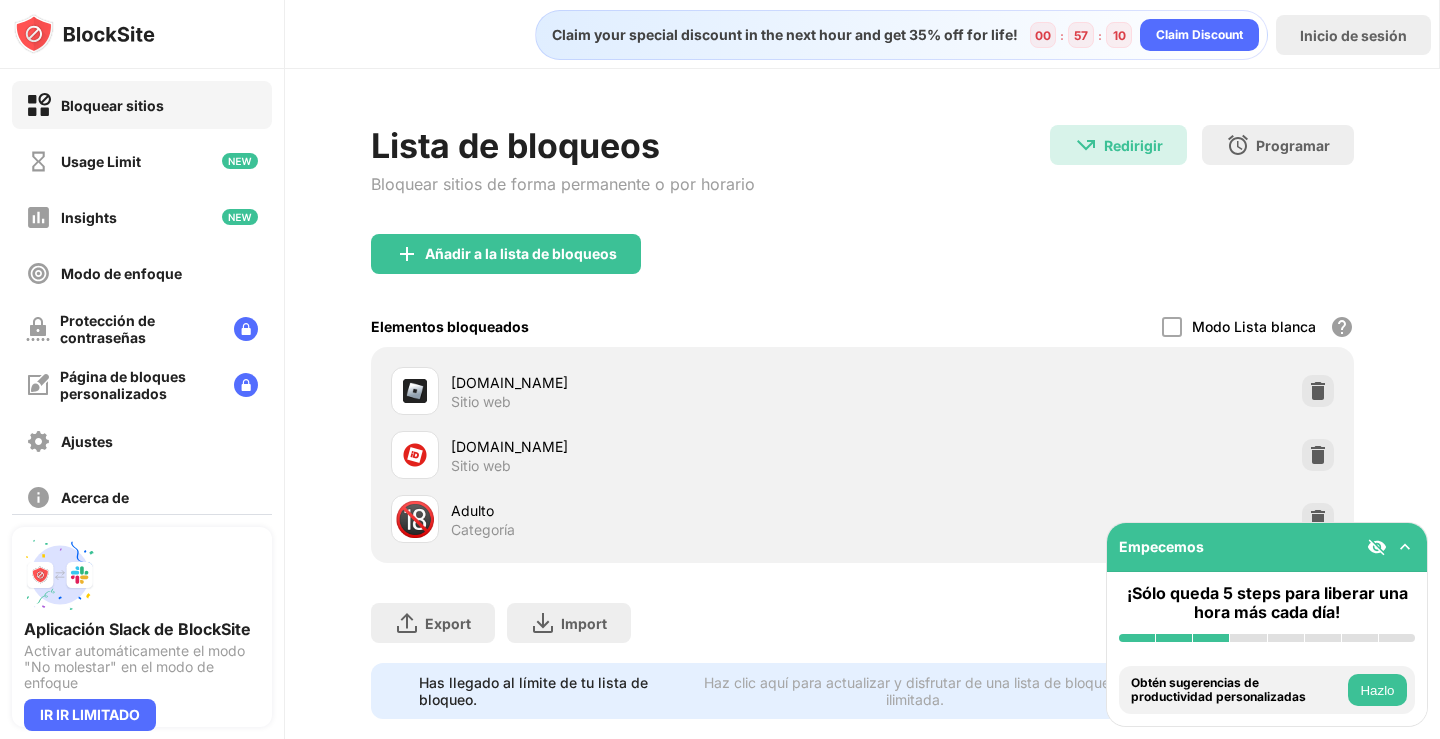 scroll, scrollTop: 51, scrollLeft: 0, axis: vertical 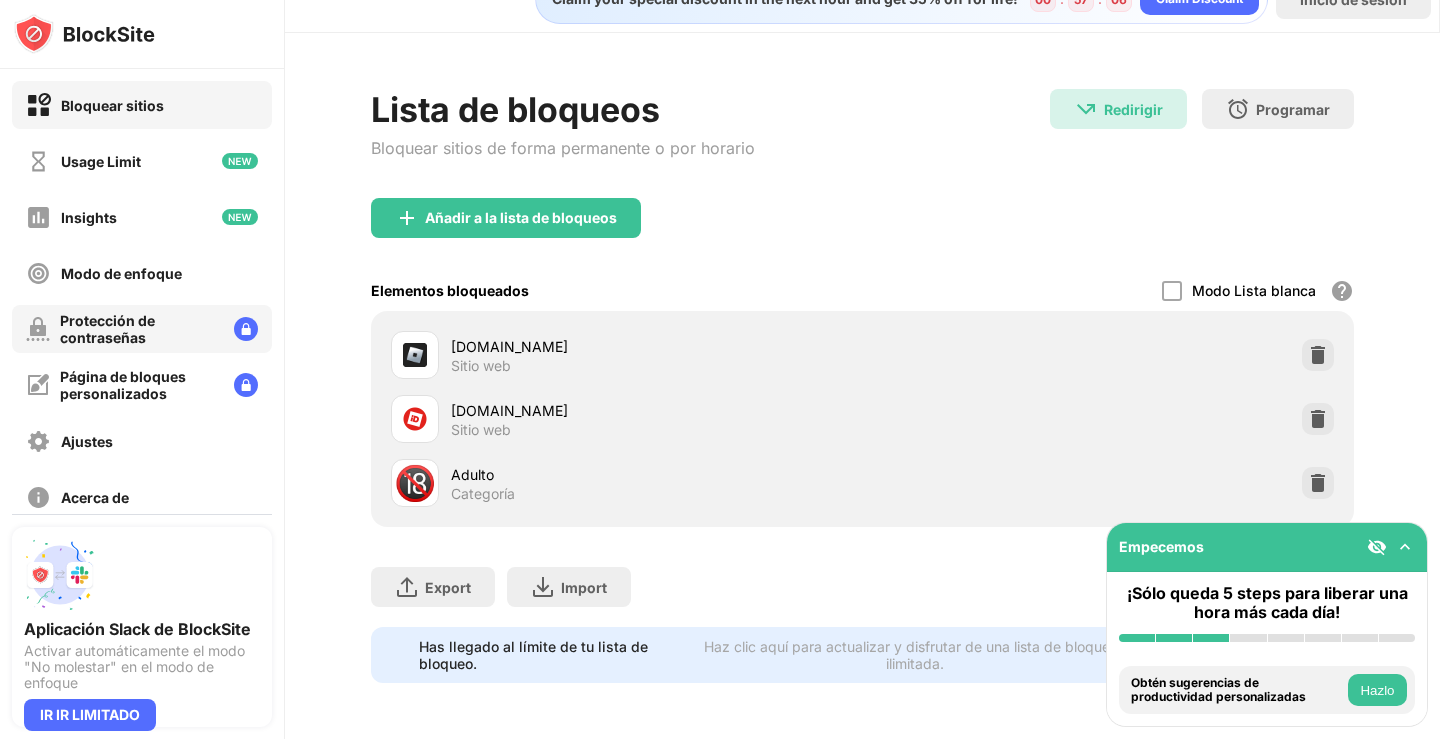 click on "Protección de contraseñas" at bounding box center [139, 329] 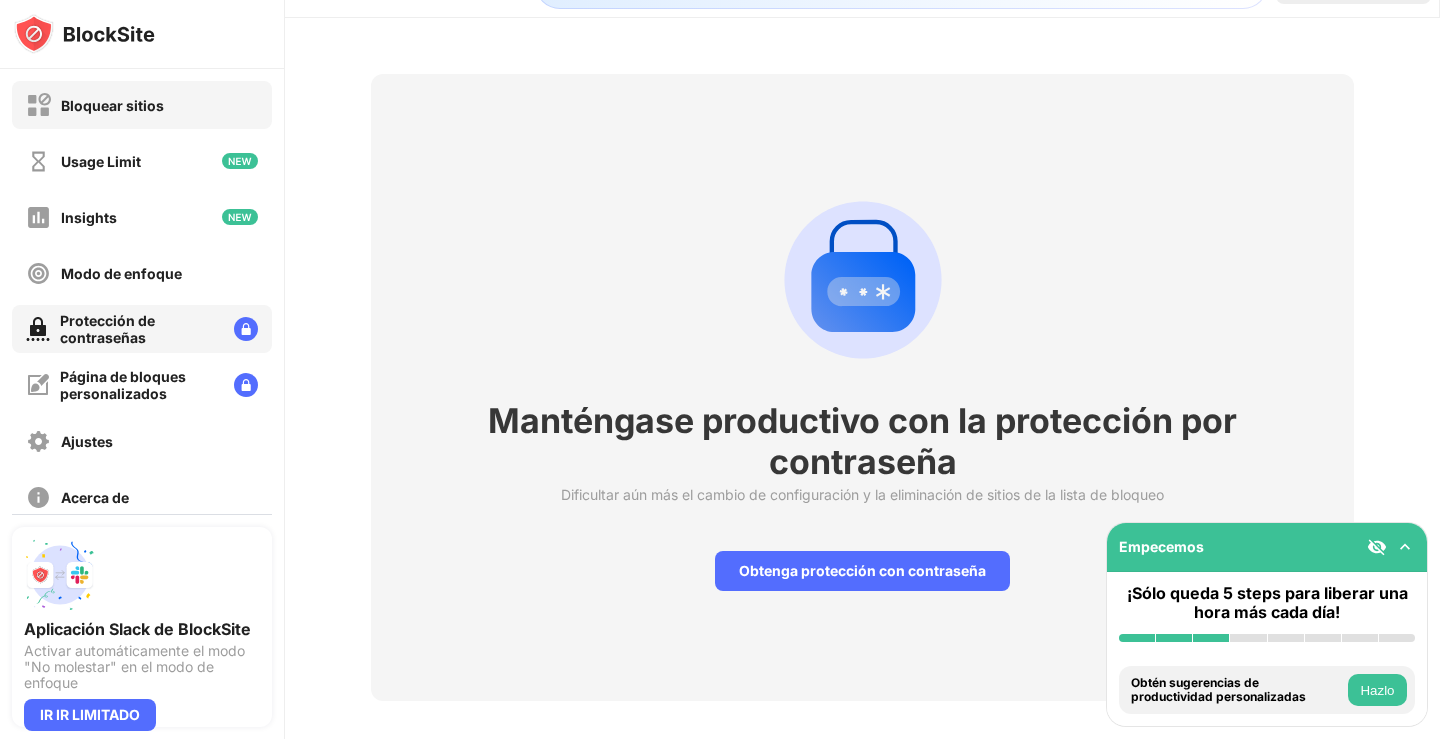 click on "Bloquear sitios" at bounding box center [95, 105] 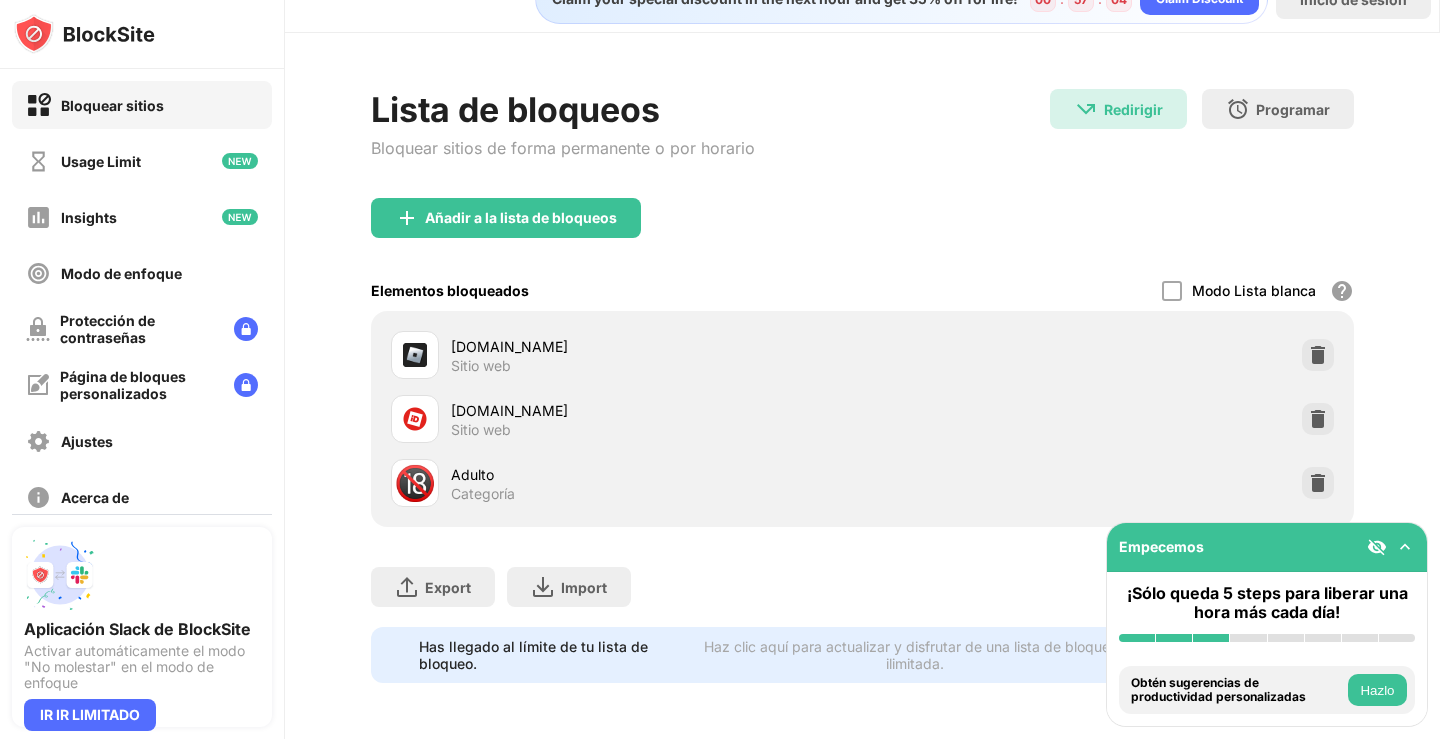 scroll, scrollTop: 0, scrollLeft: 0, axis: both 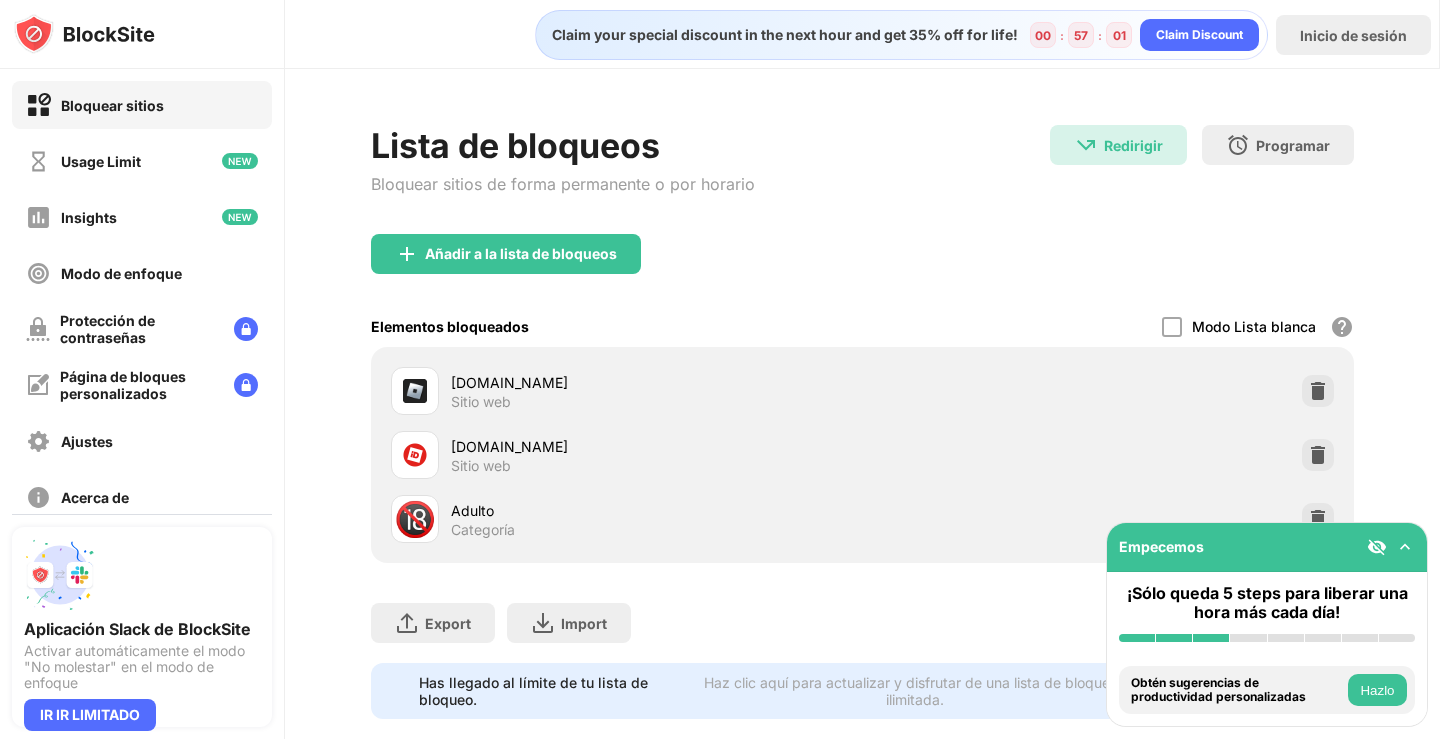 click at bounding box center [1405, 547] 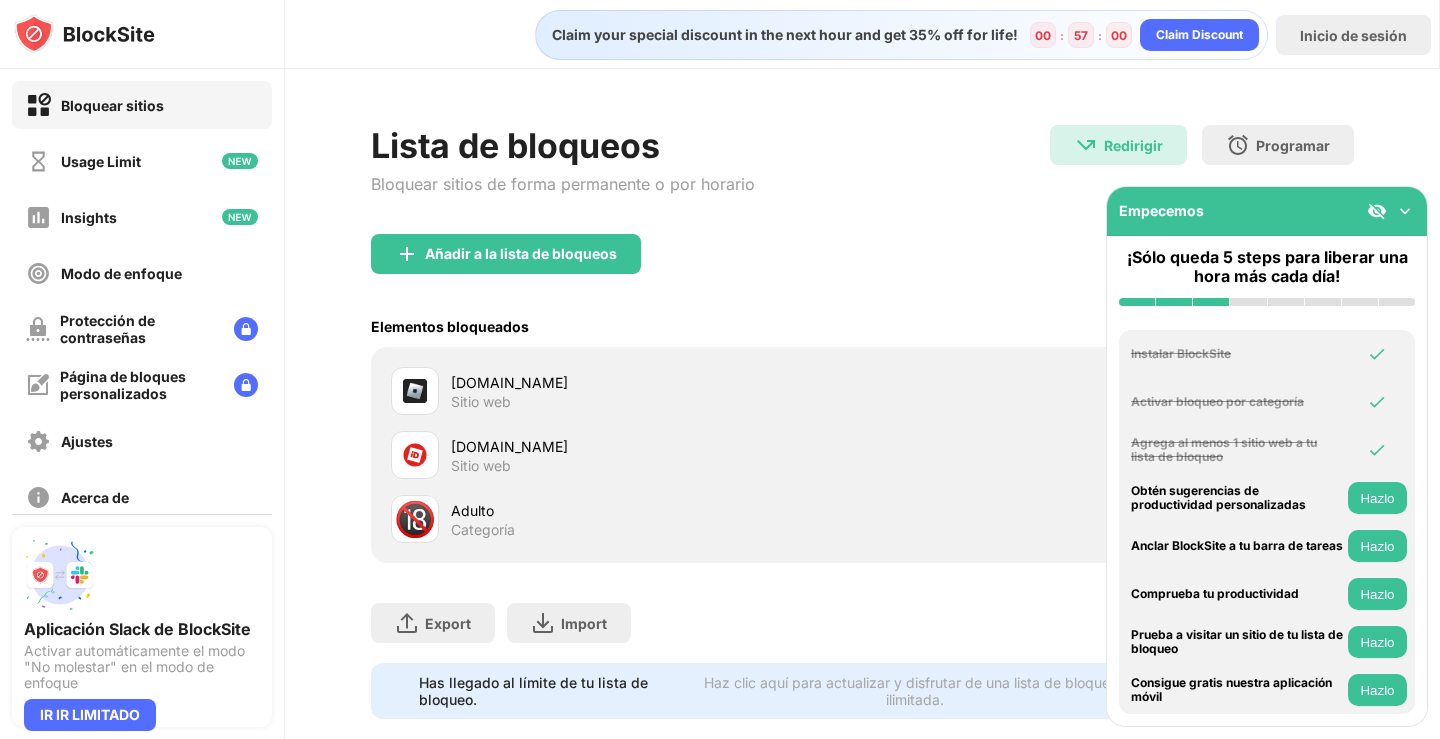 click at bounding box center [1405, 211] 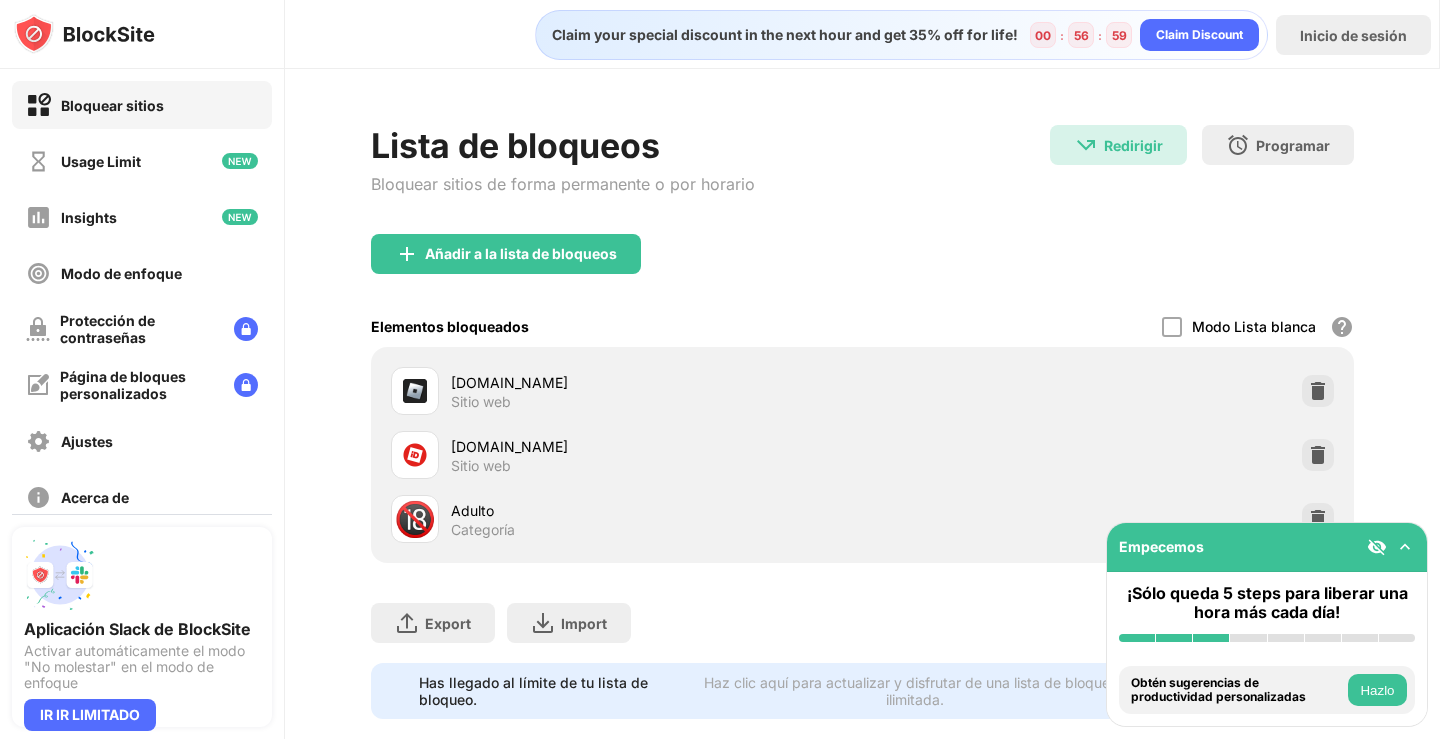 click on "Añadir a la lista de bloqueos" at bounding box center (862, 270) 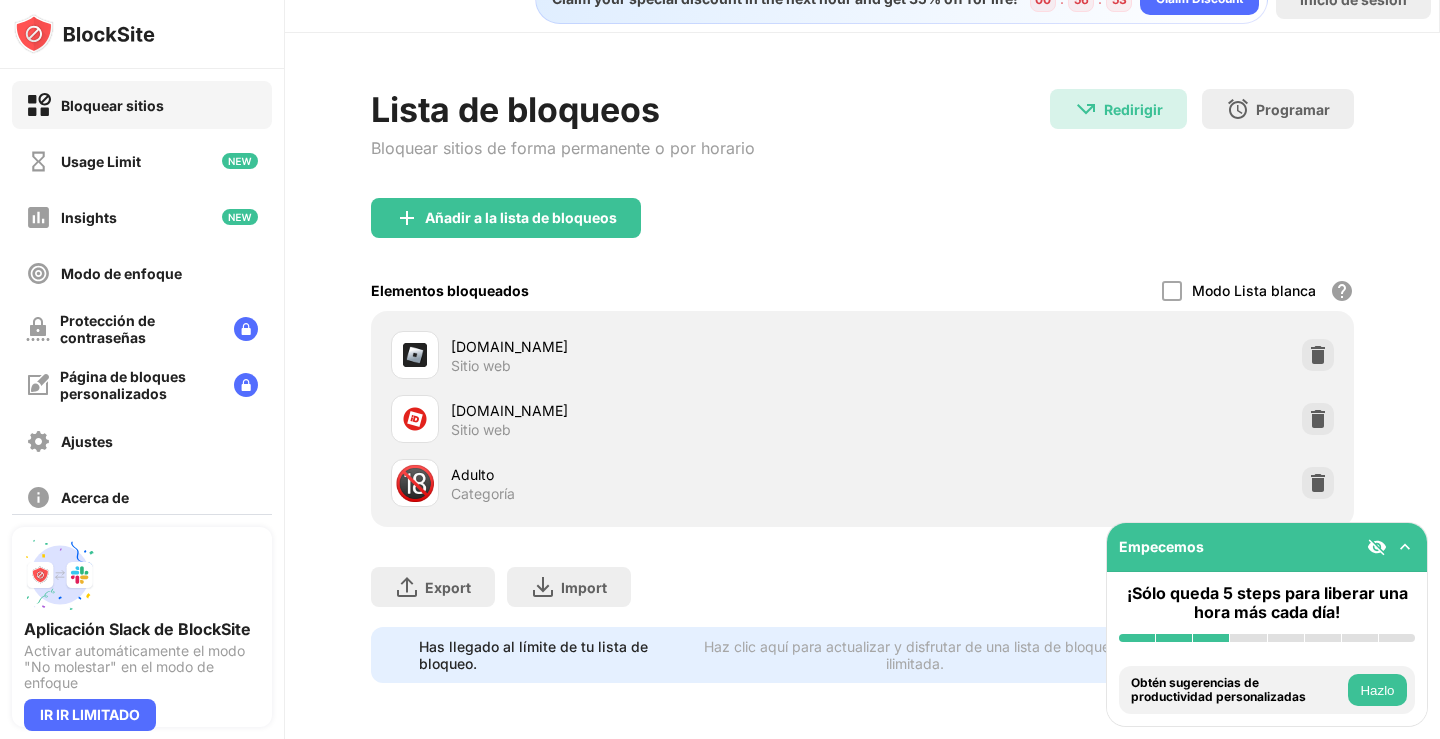 scroll, scrollTop: 0, scrollLeft: 0, axis: both 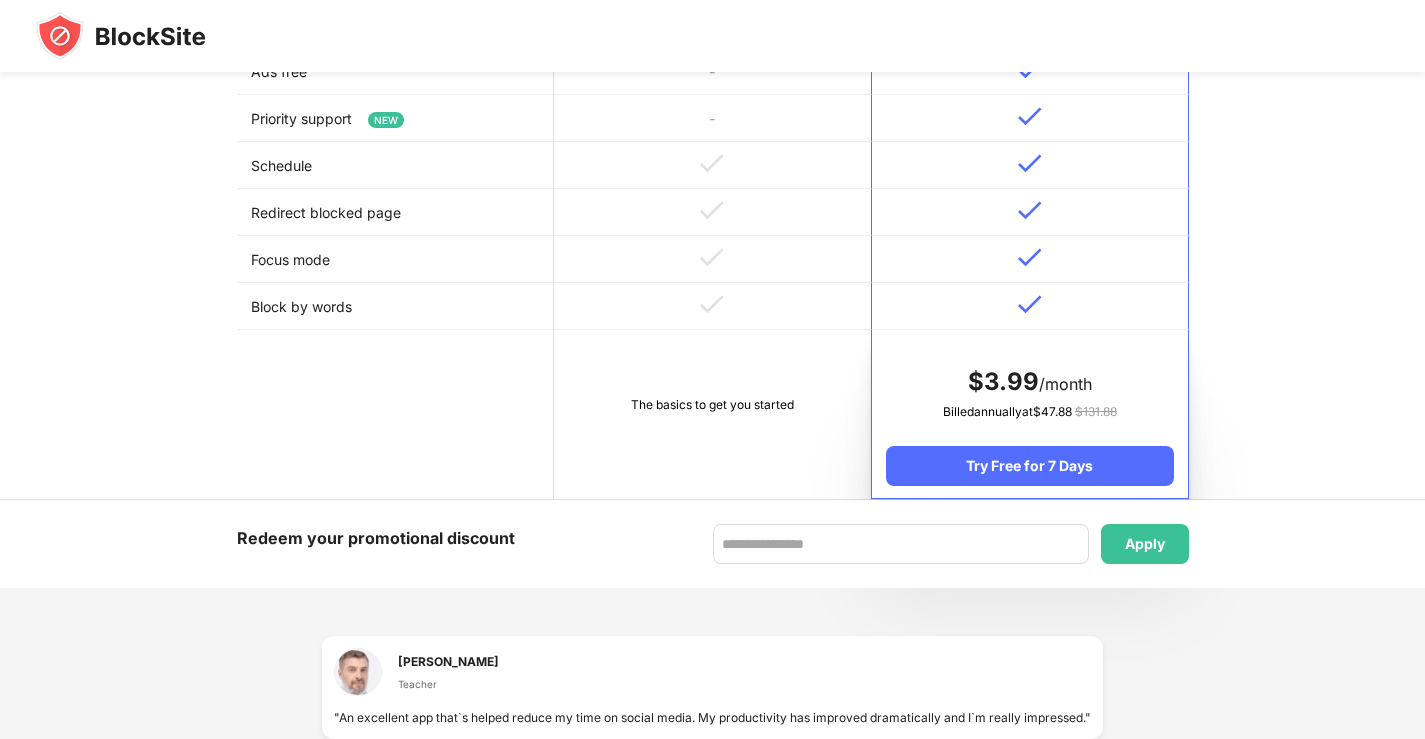 click at bounding box center [712, 259] 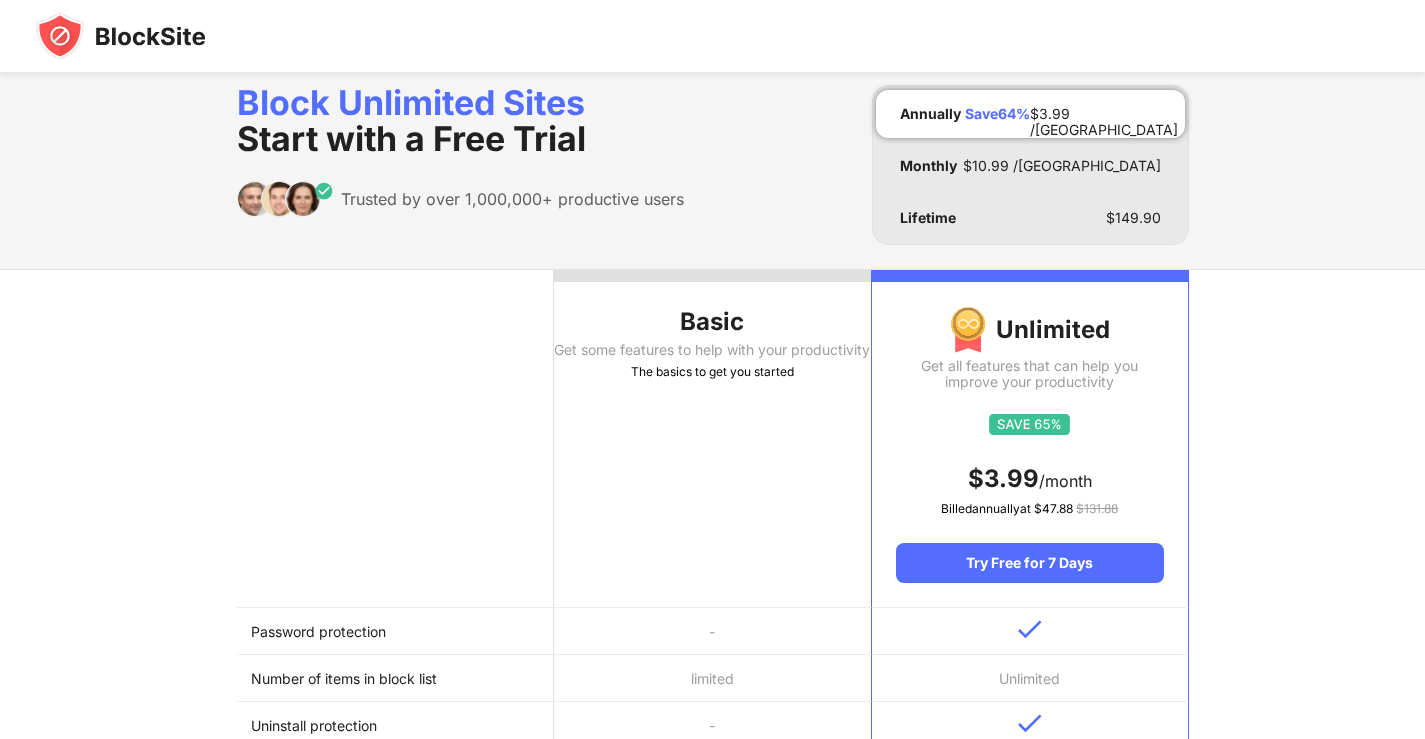 scroll, scrollTop: 0, scrollLeft: 0, axis: both 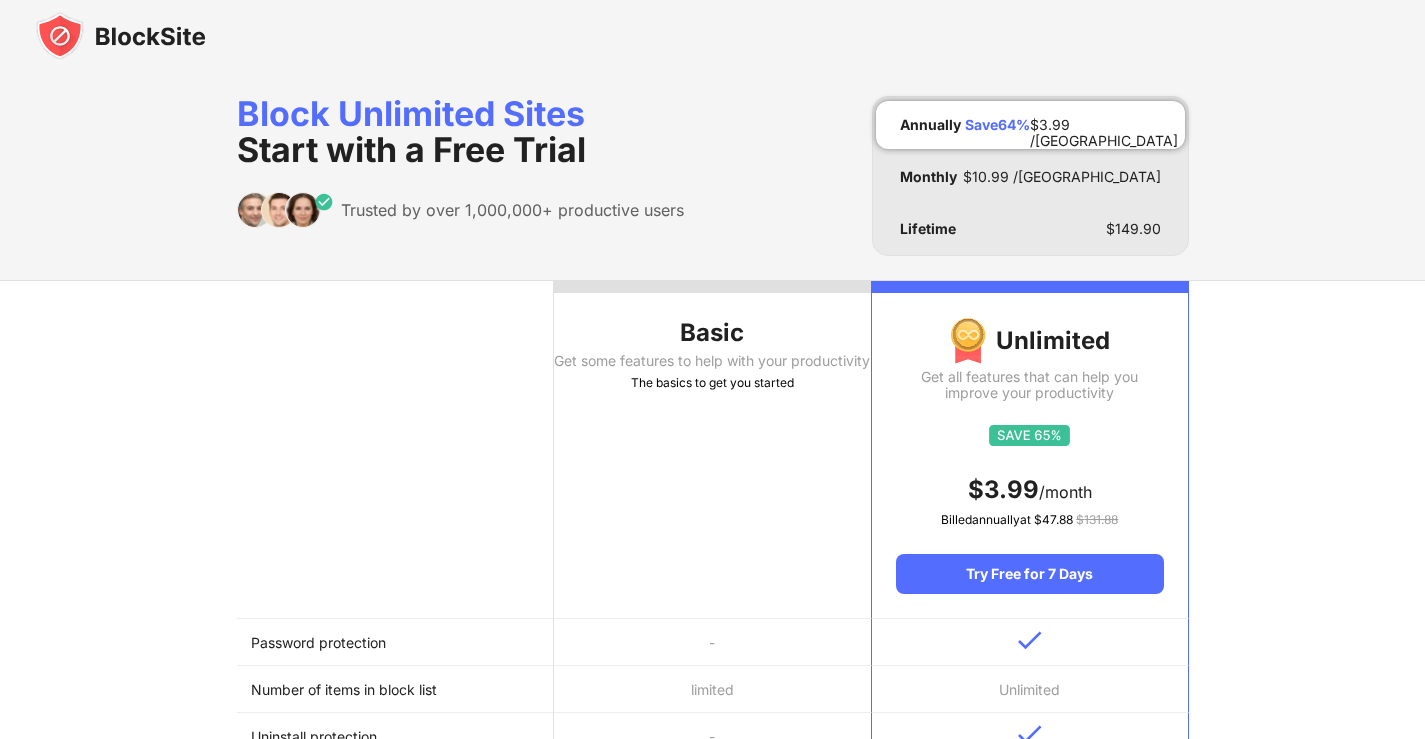 drag, startPoint x: 711, startPoint y: 300, endPoint x: 710, endPoint y: 320, distance: 20.024984 